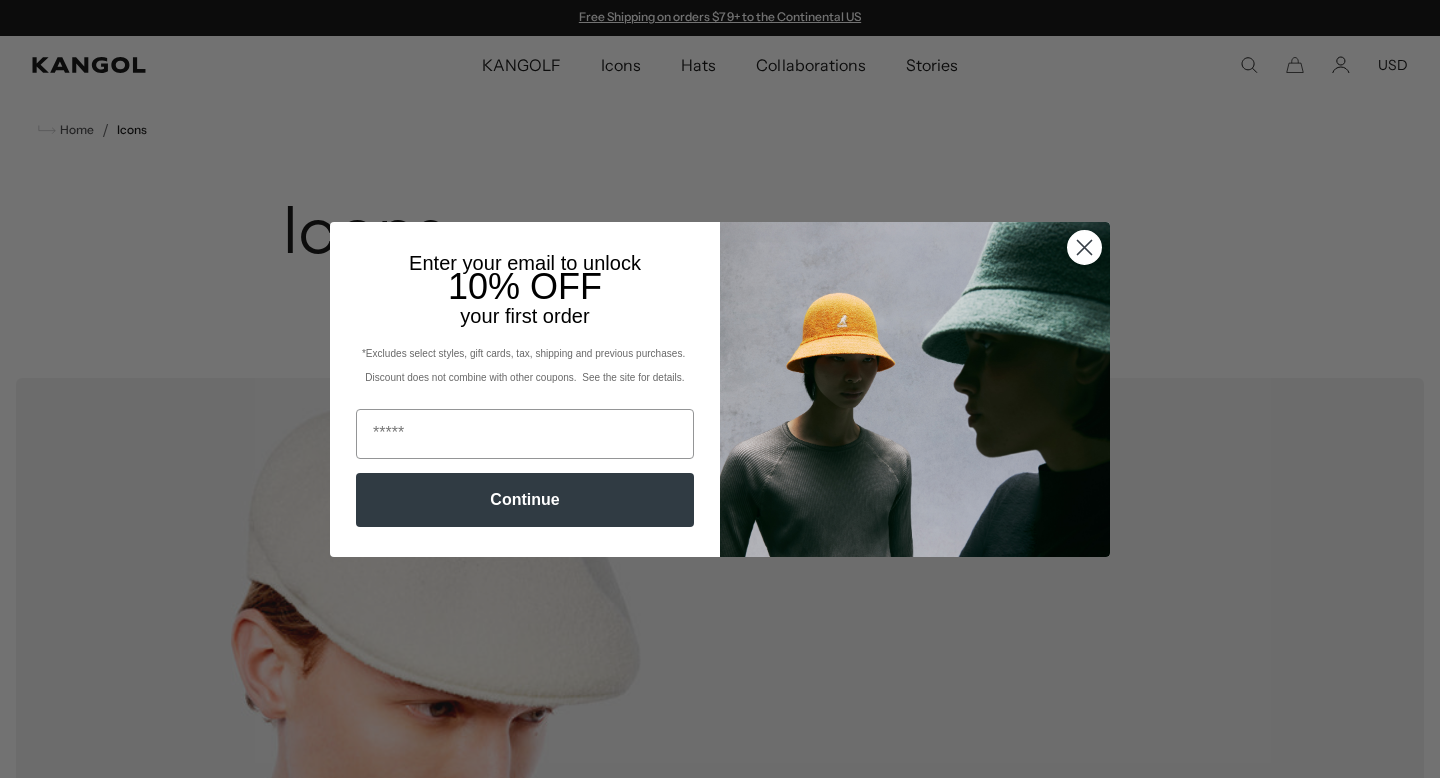 scroll, scrollTop: 0, scrollLeft: 0, axis: both 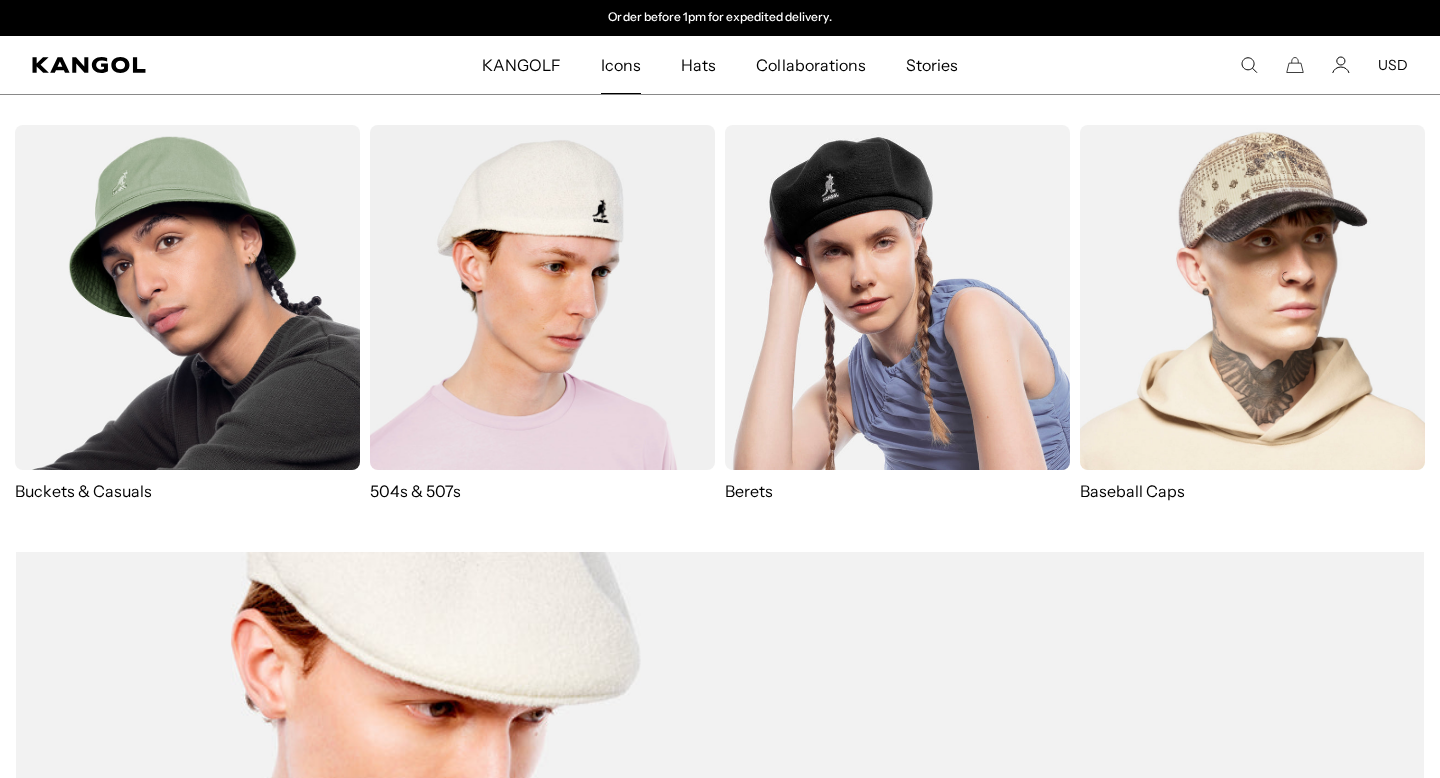 click at bounding box center [542, 297] 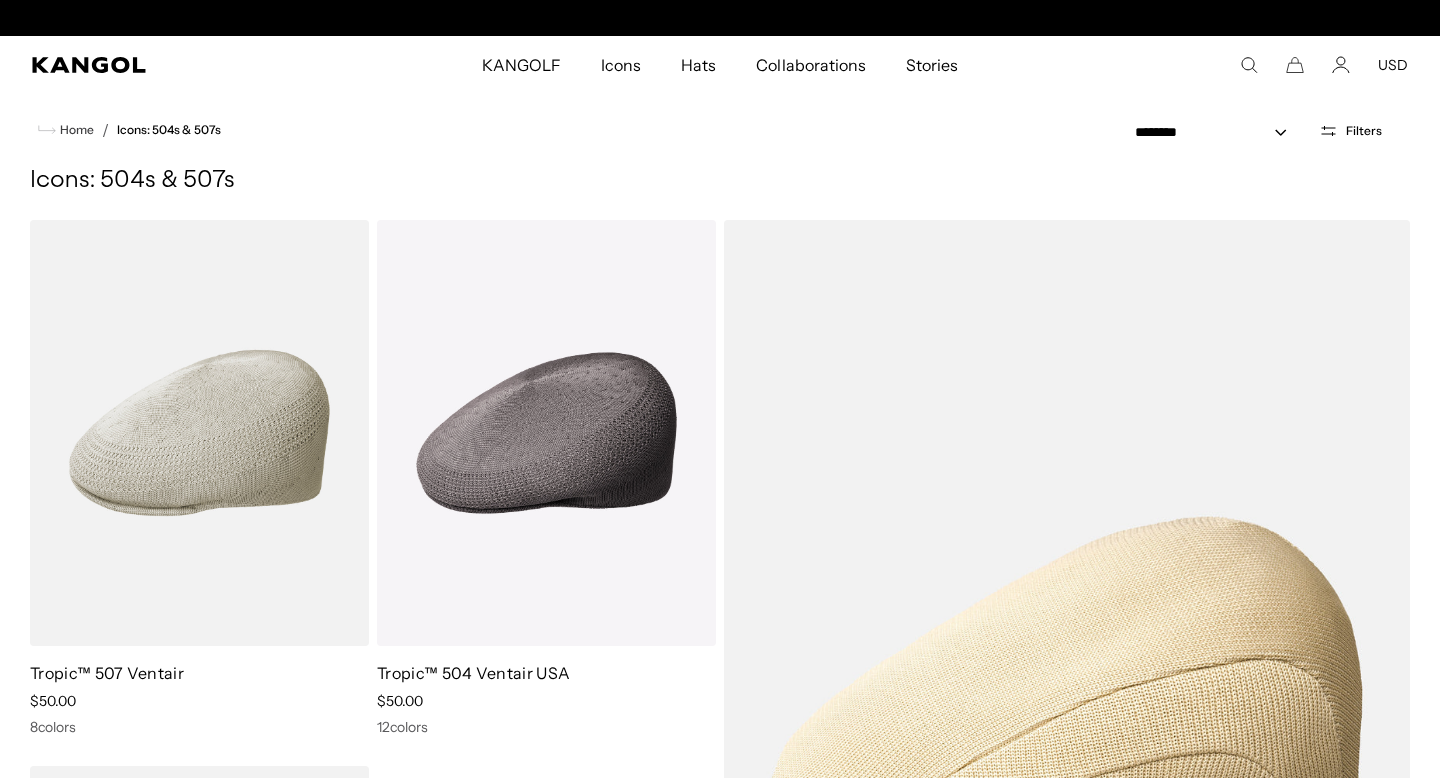 scroll, scrollTop: 0, scrollLeft: 0, axis: both 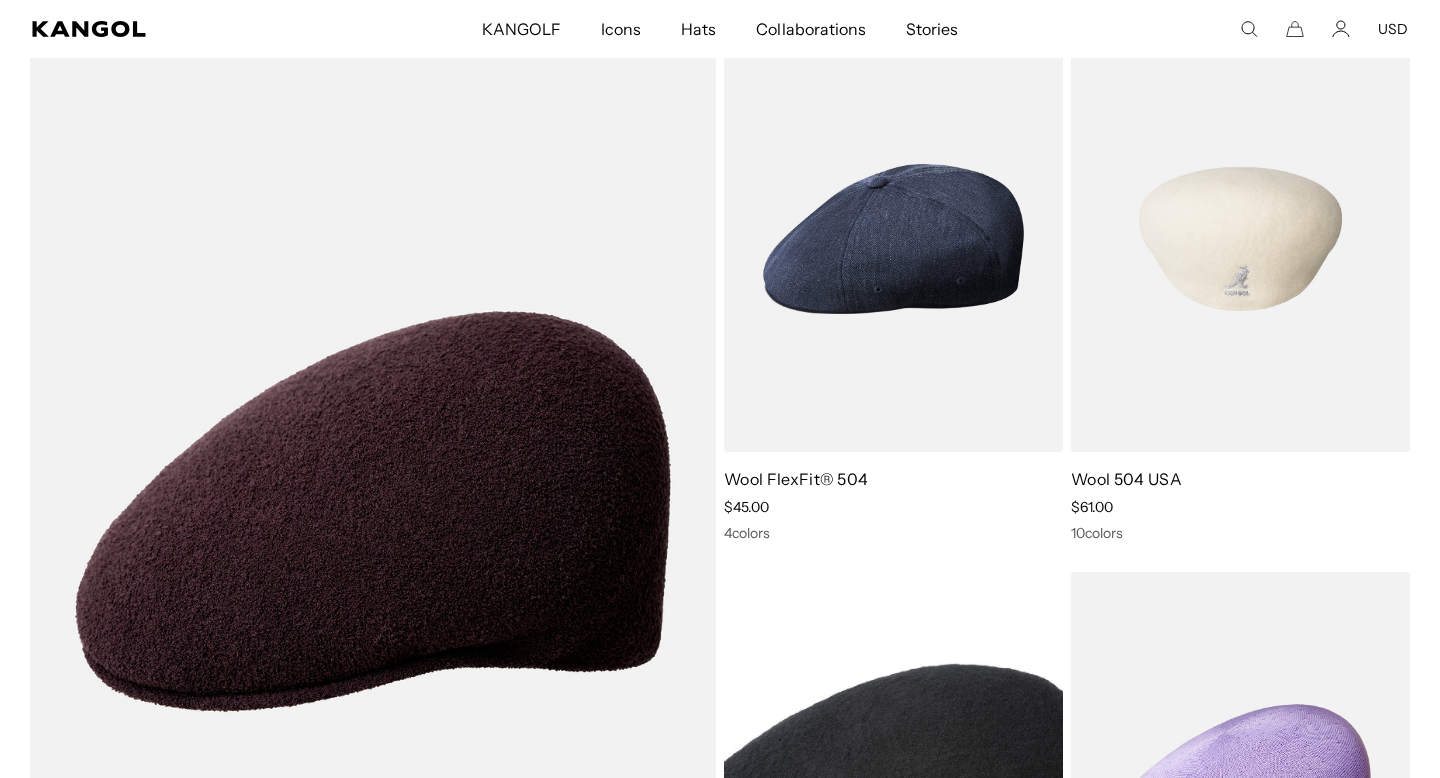 click at bounding box center (1240, 239) 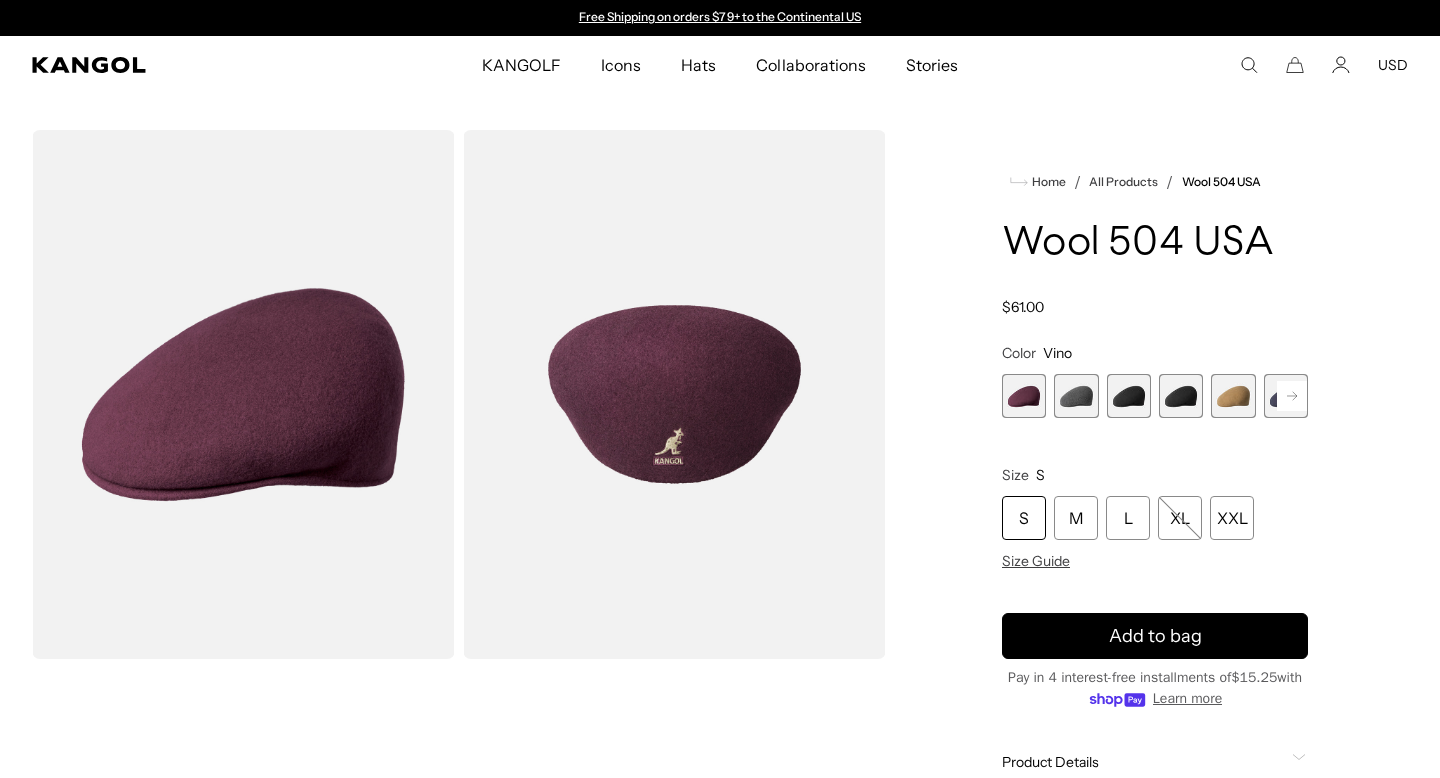scroll, scrollTop: 0, scrollLeft: 0, axis: both 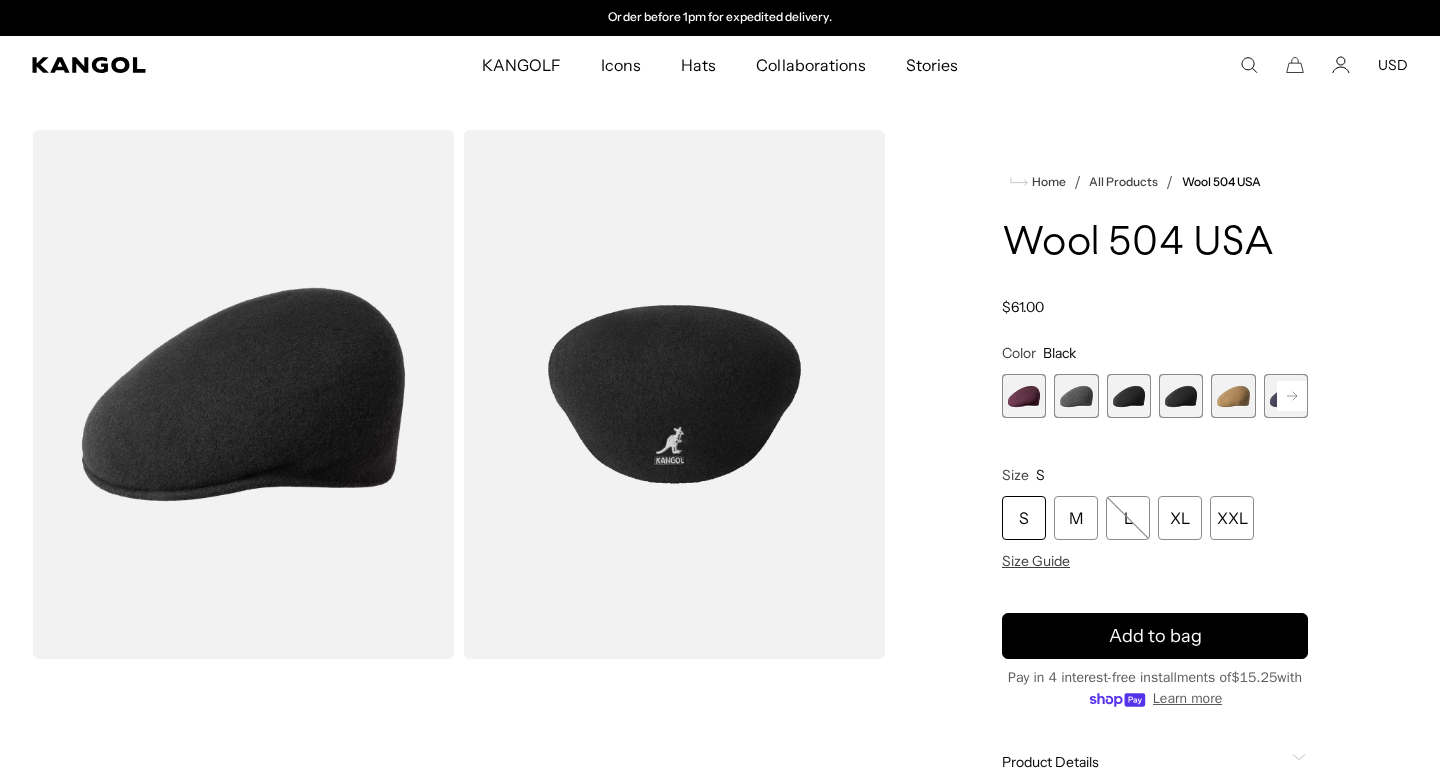 click at bounding box center [1181, 396] 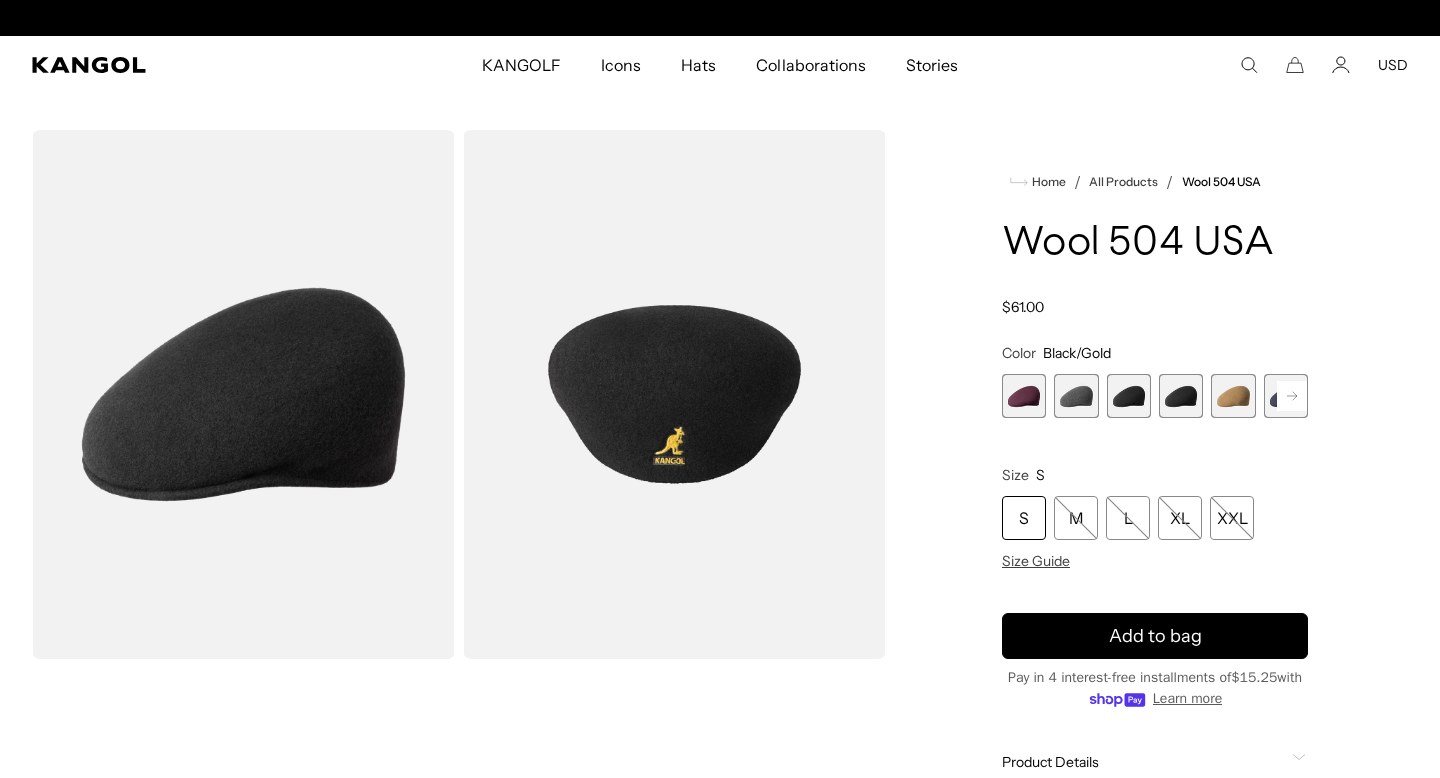 scroll, scrollTop: 0, scrollLeft: 0, axis: both 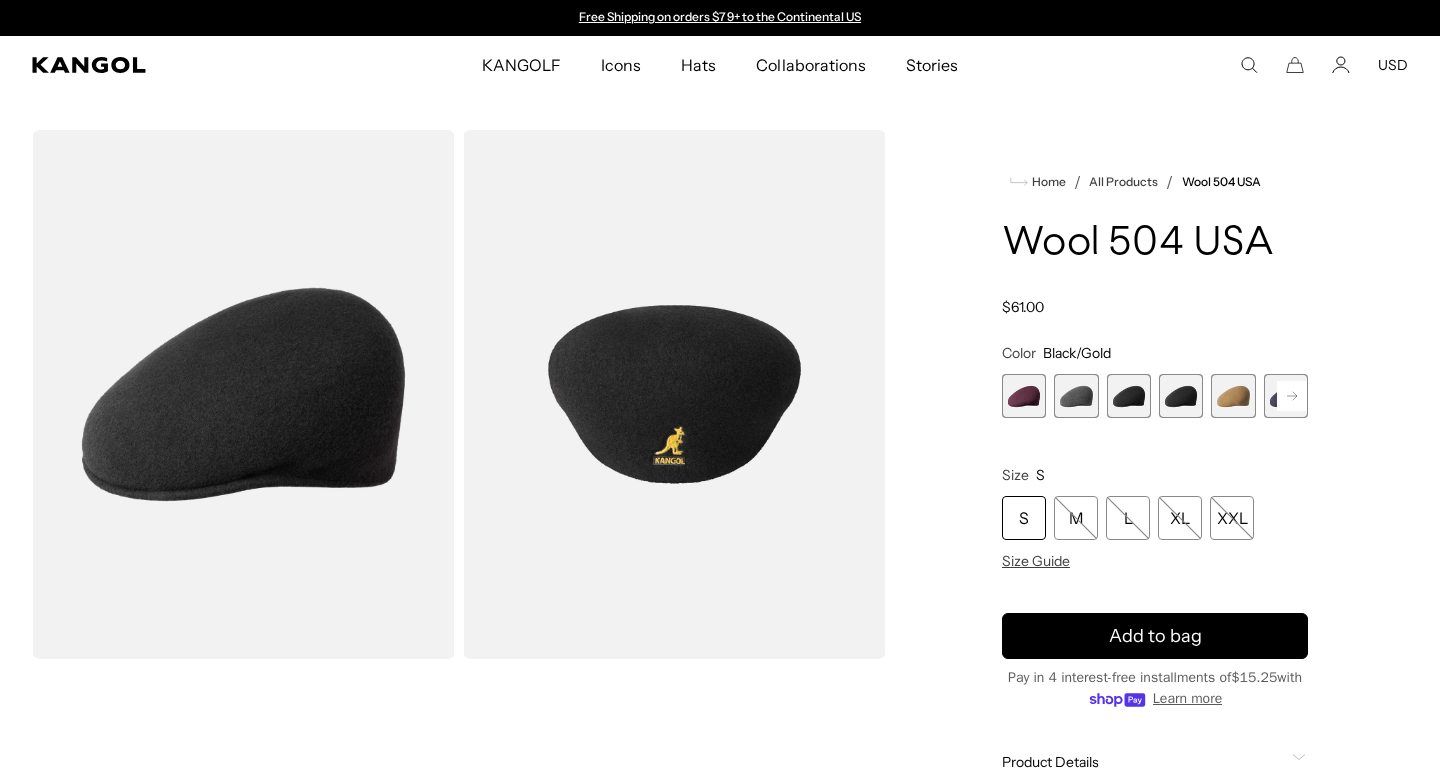 click 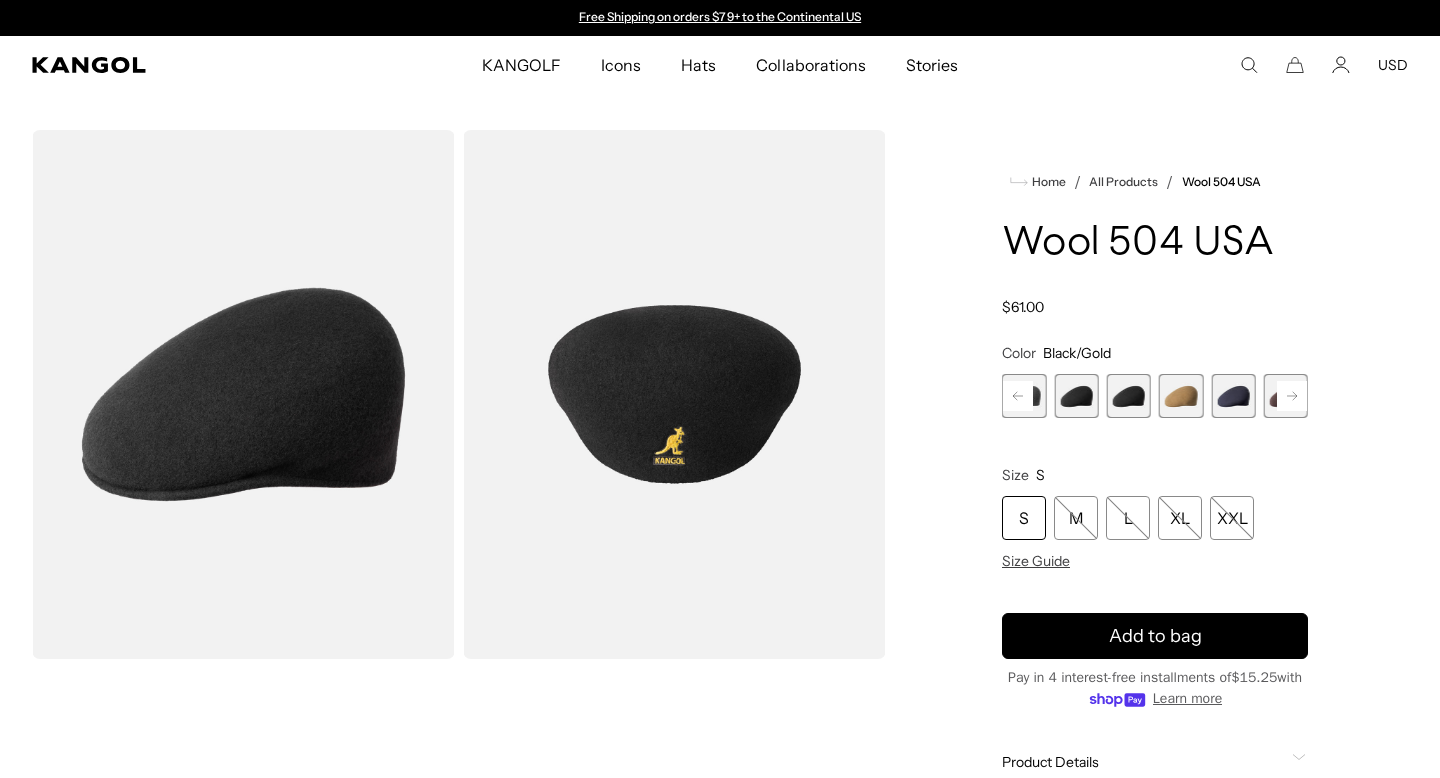 click 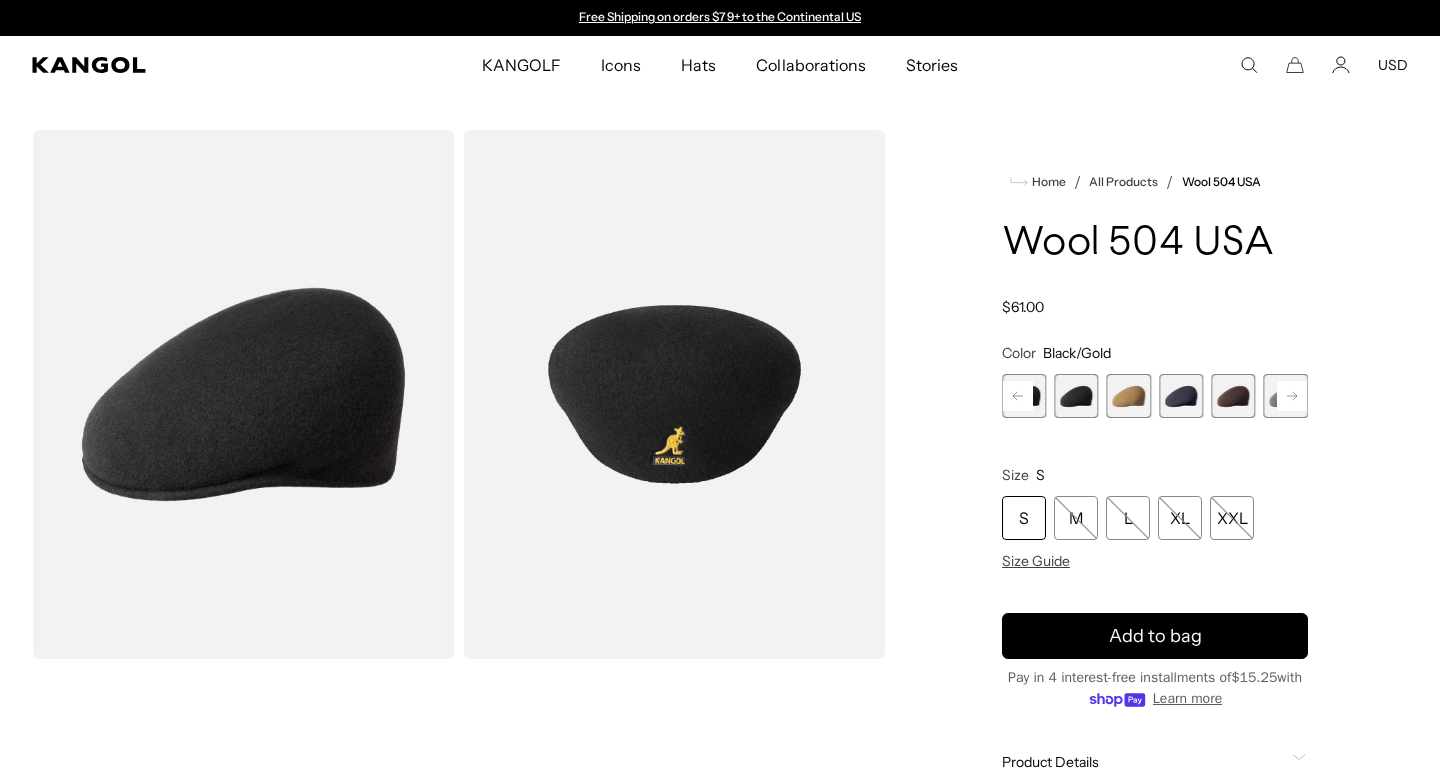 click 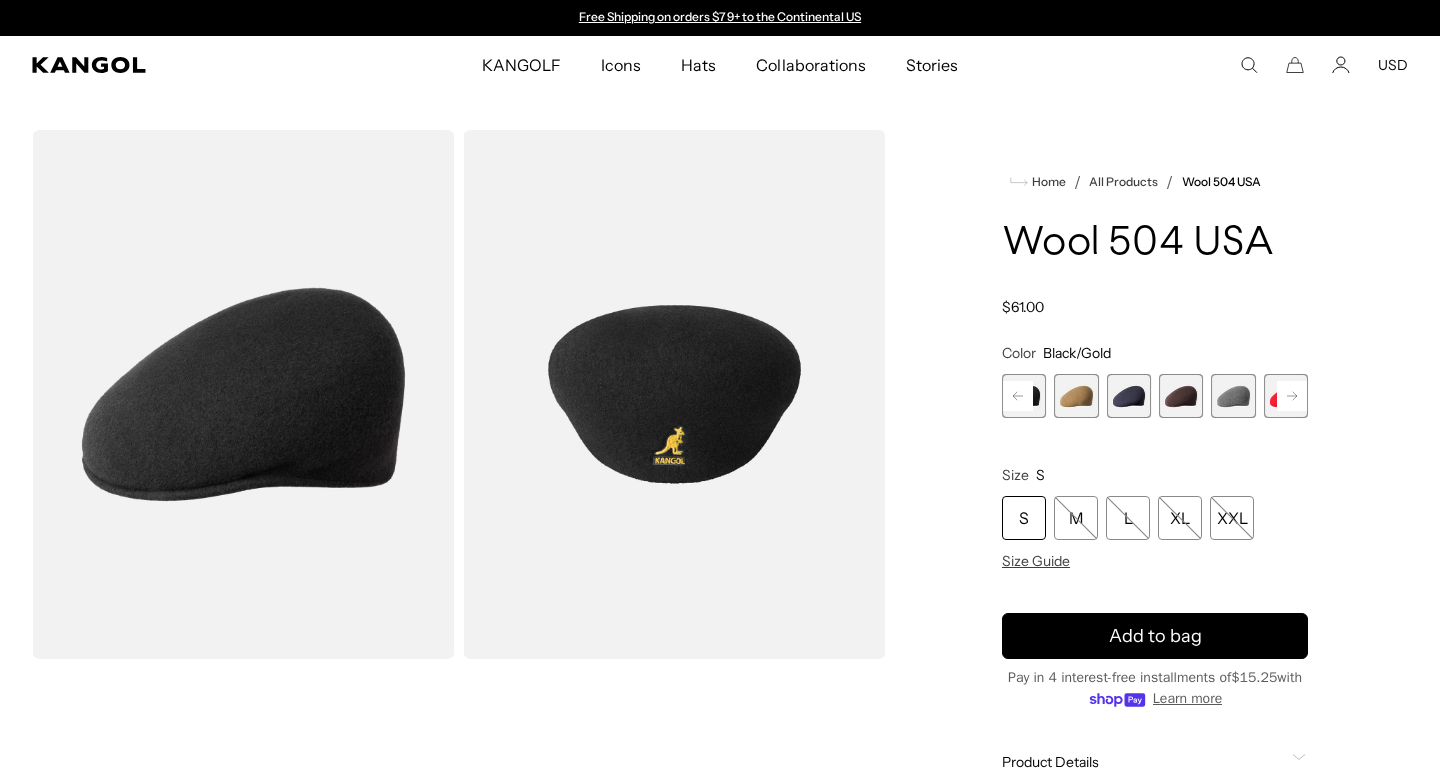 click 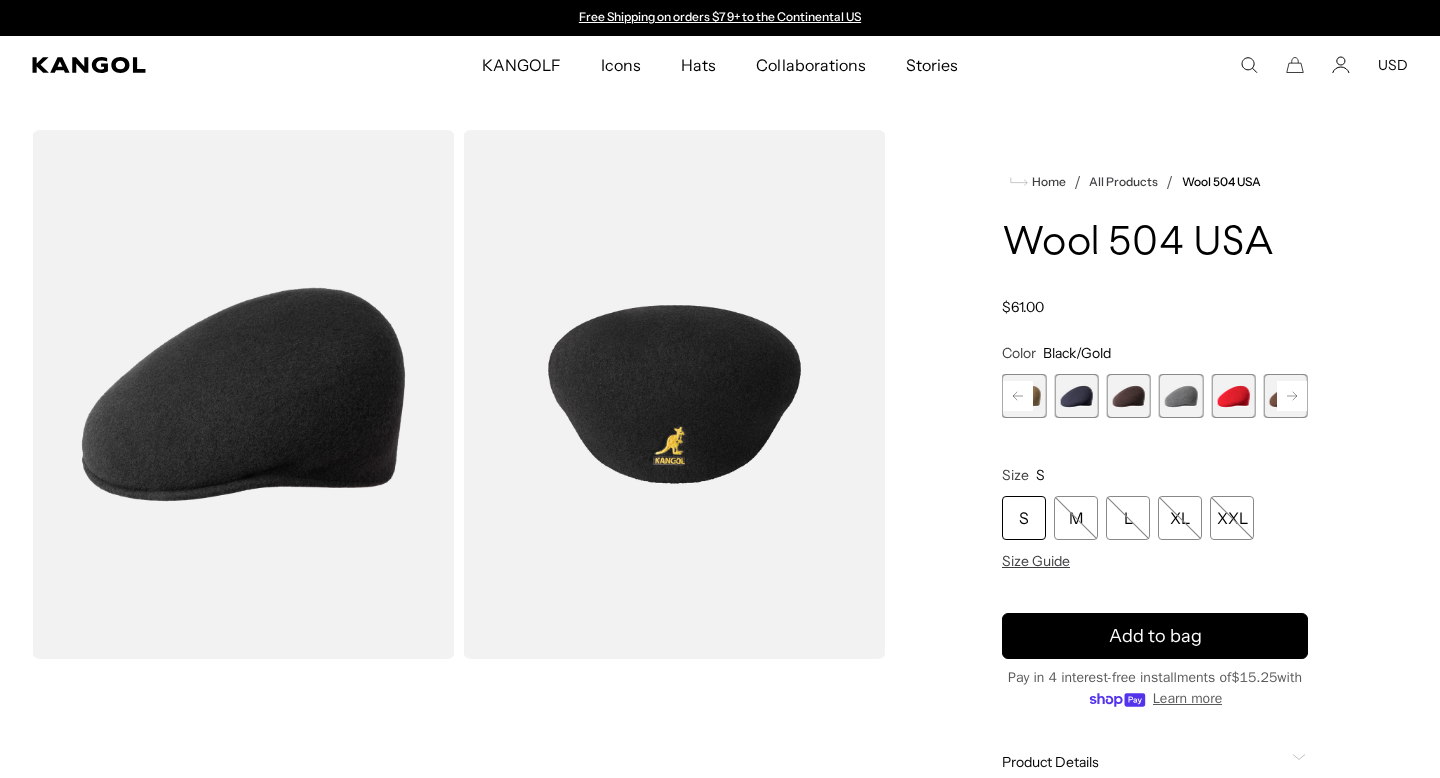 click 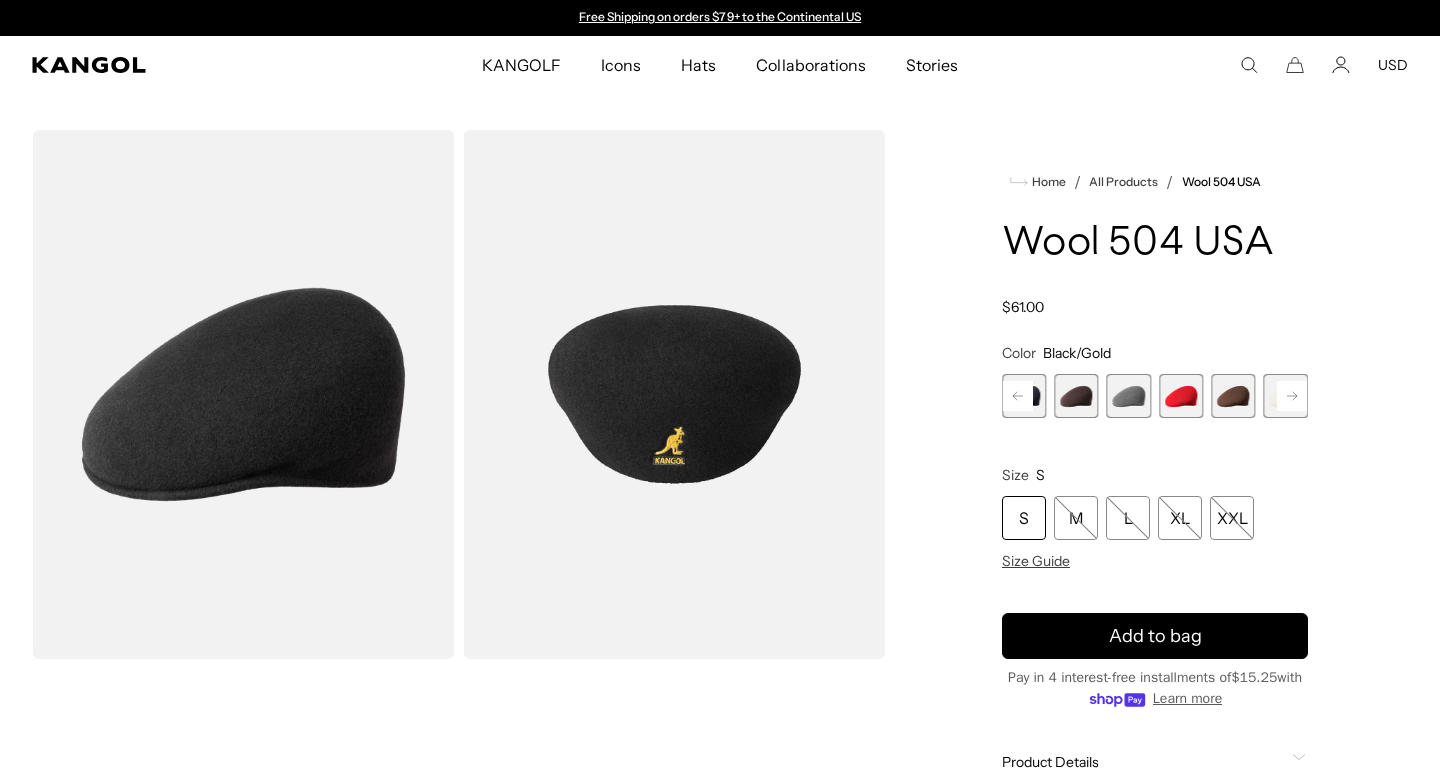 click 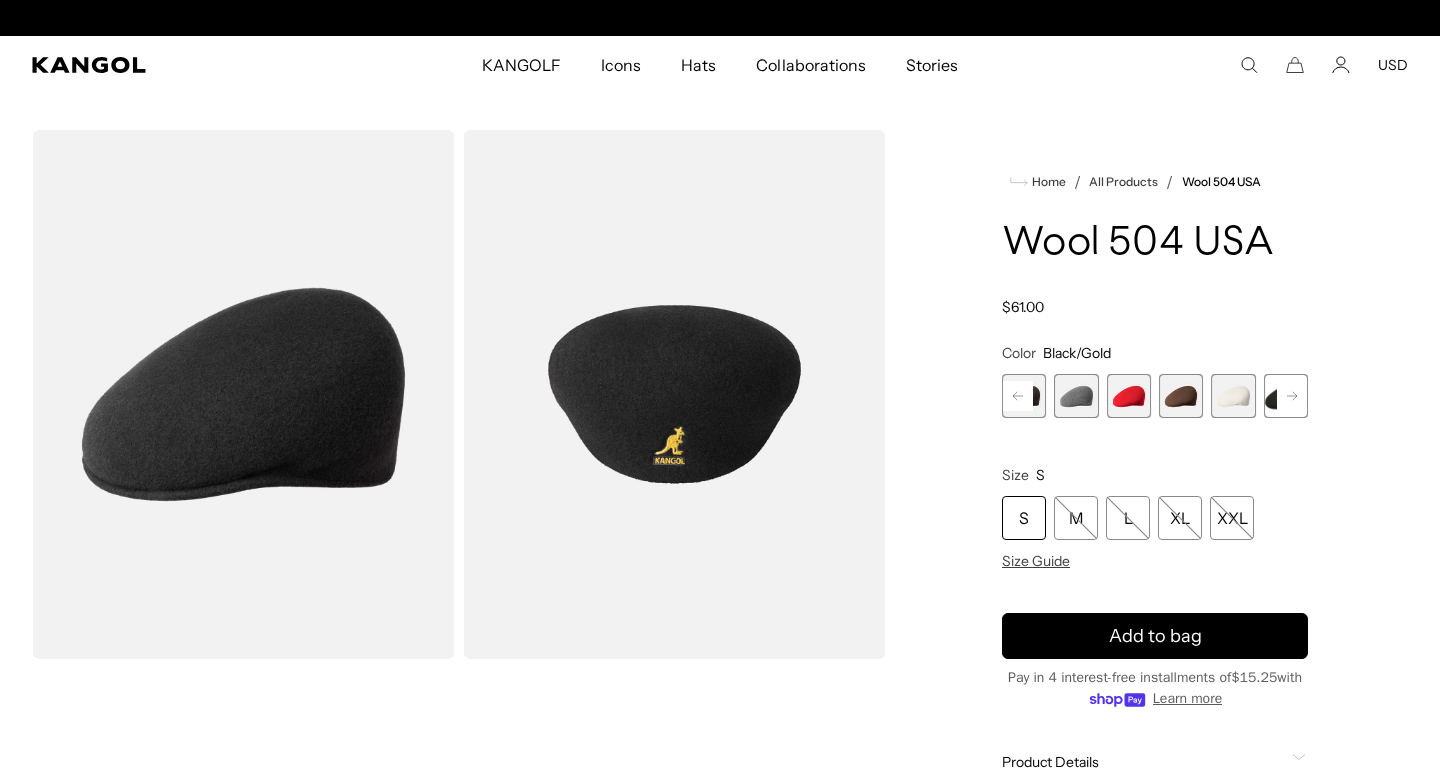 click 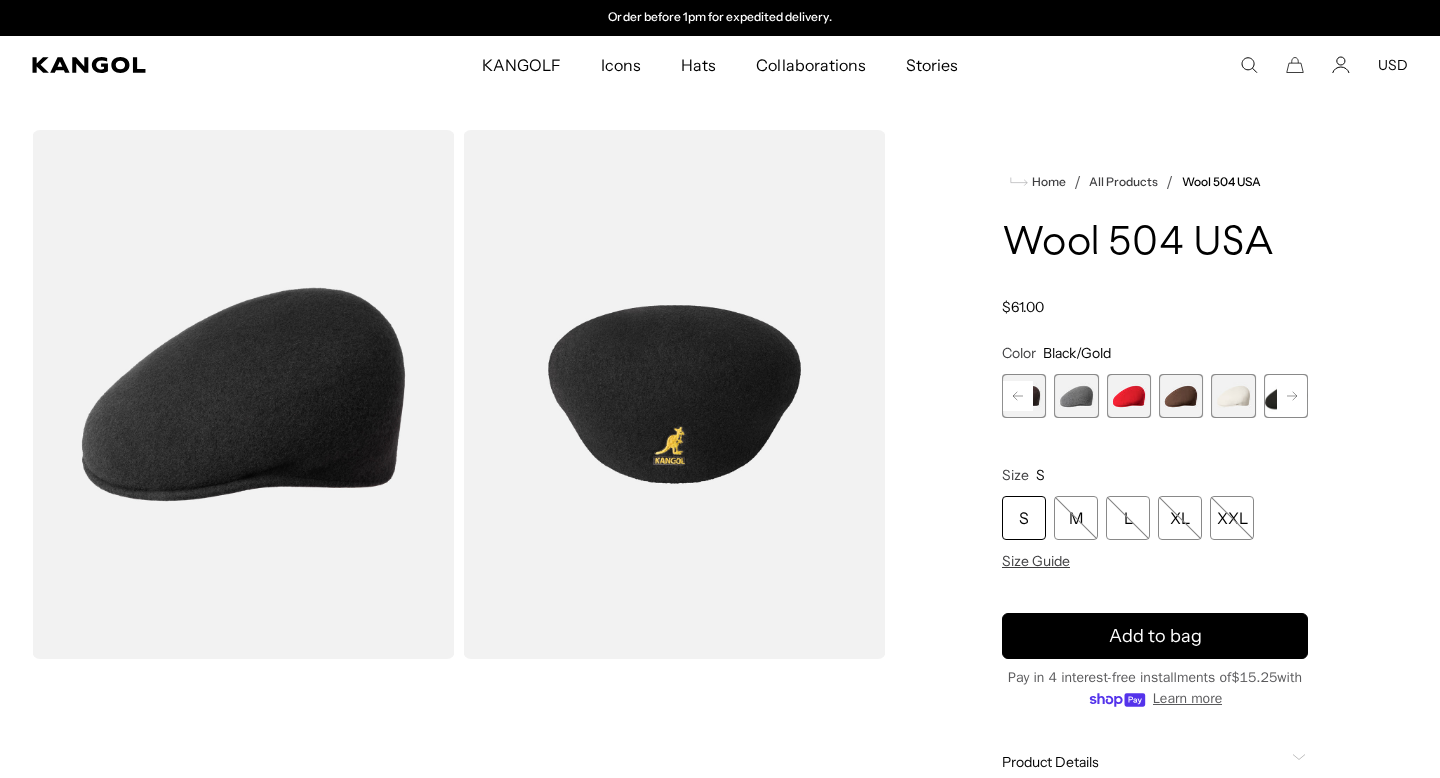 click on "Previous
Next
Vino
Variant sold out or unavailable
Dark Flannel
Variant sold out or unavailable
Black
Variant sold out or unavailable
Black/Gold
Variant sold out or unavailable
Camel
Variant sold out or unavailable
Dark Blue
Variant sold out or unavailable
Espresso" at bounding box center (1155, 396) 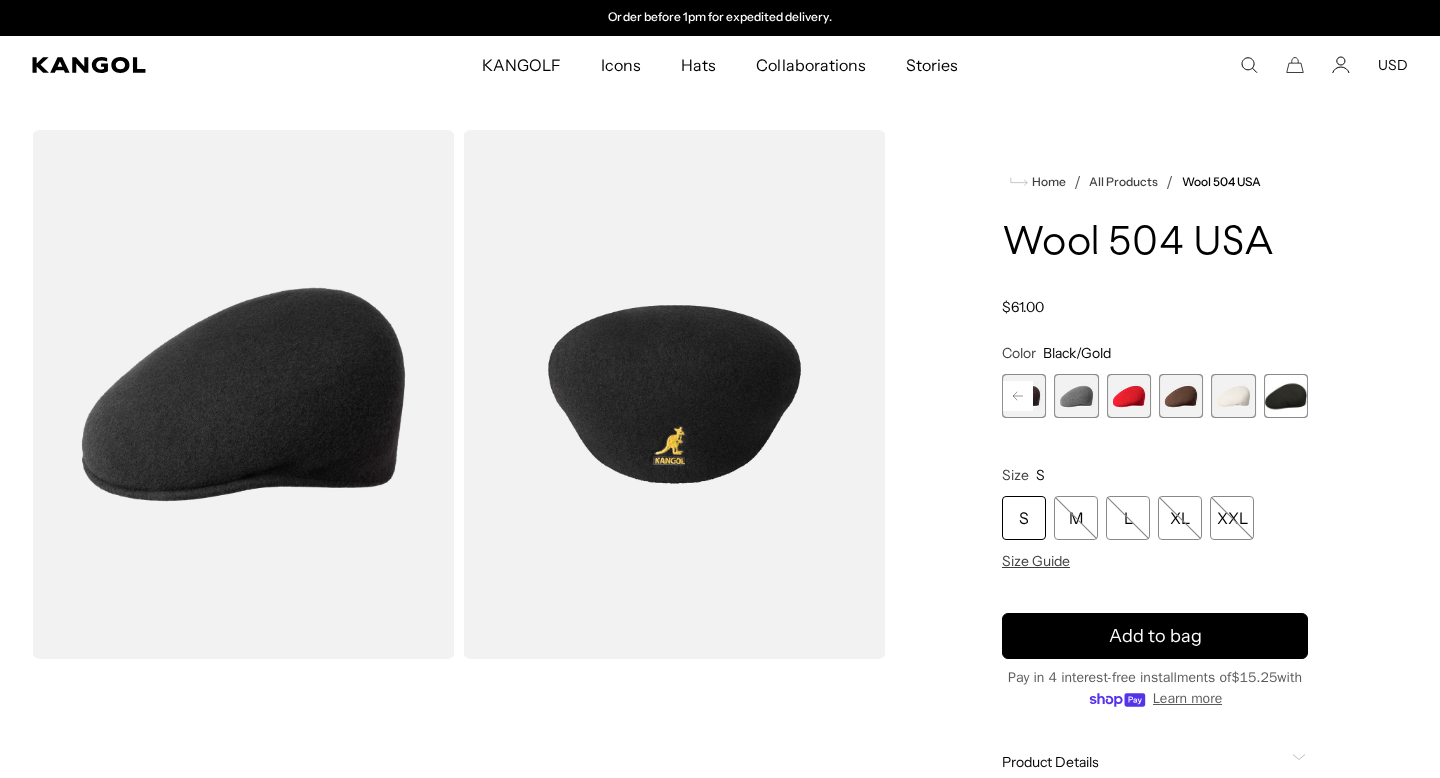click at bounding box center [1286, 396] 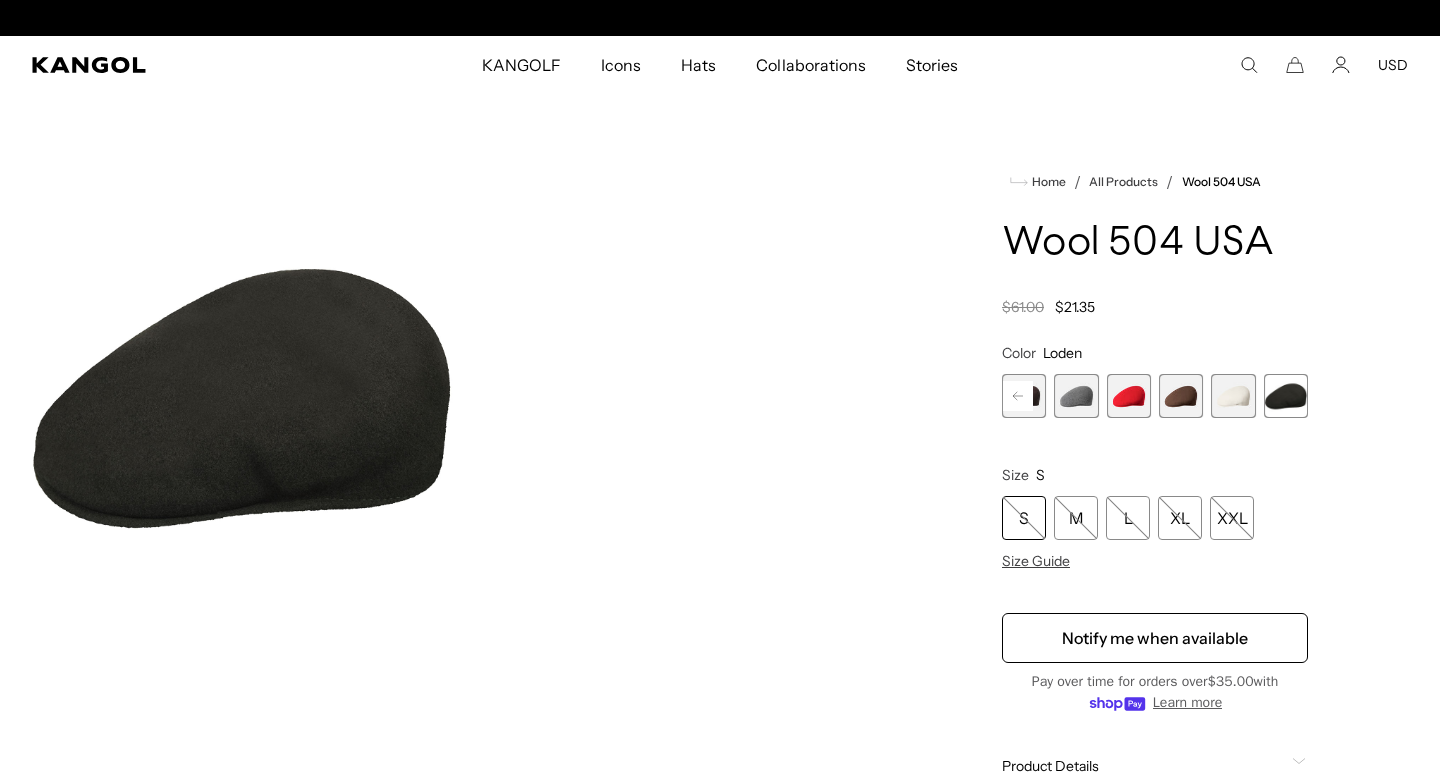 scroll, scrollTop: 0, scrollLeft: 0, axis: both 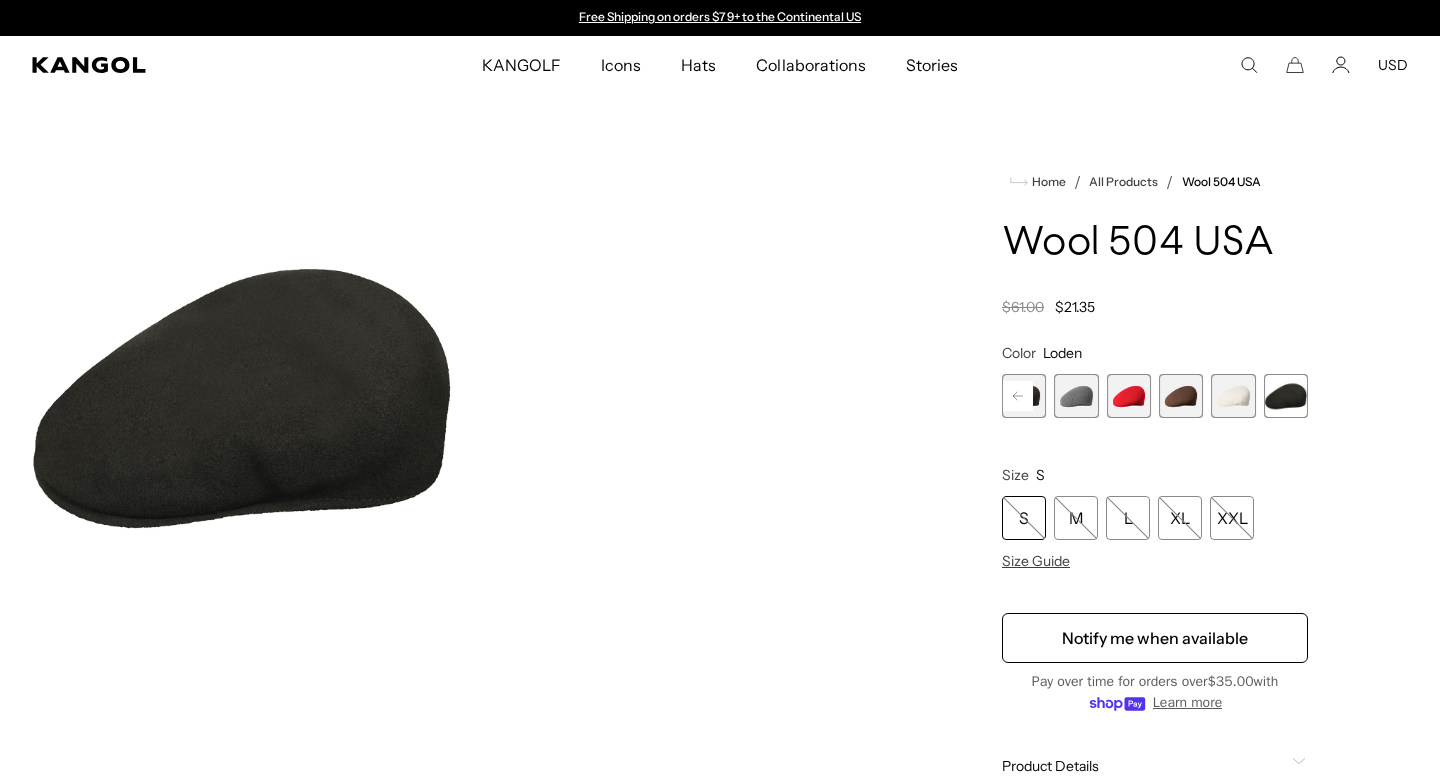 click 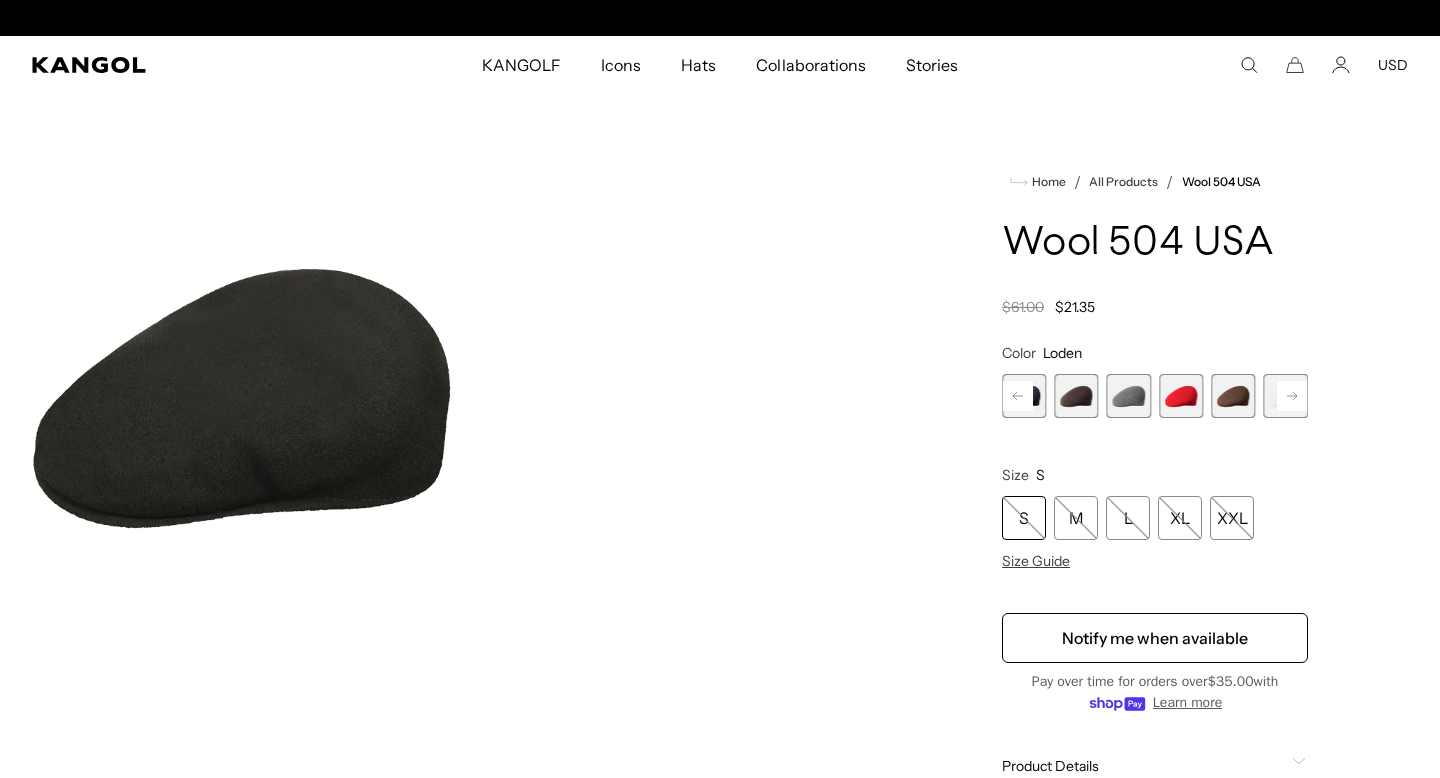 scroll, scrollTop: 0, scrollLeft: 412, axis: horizontal 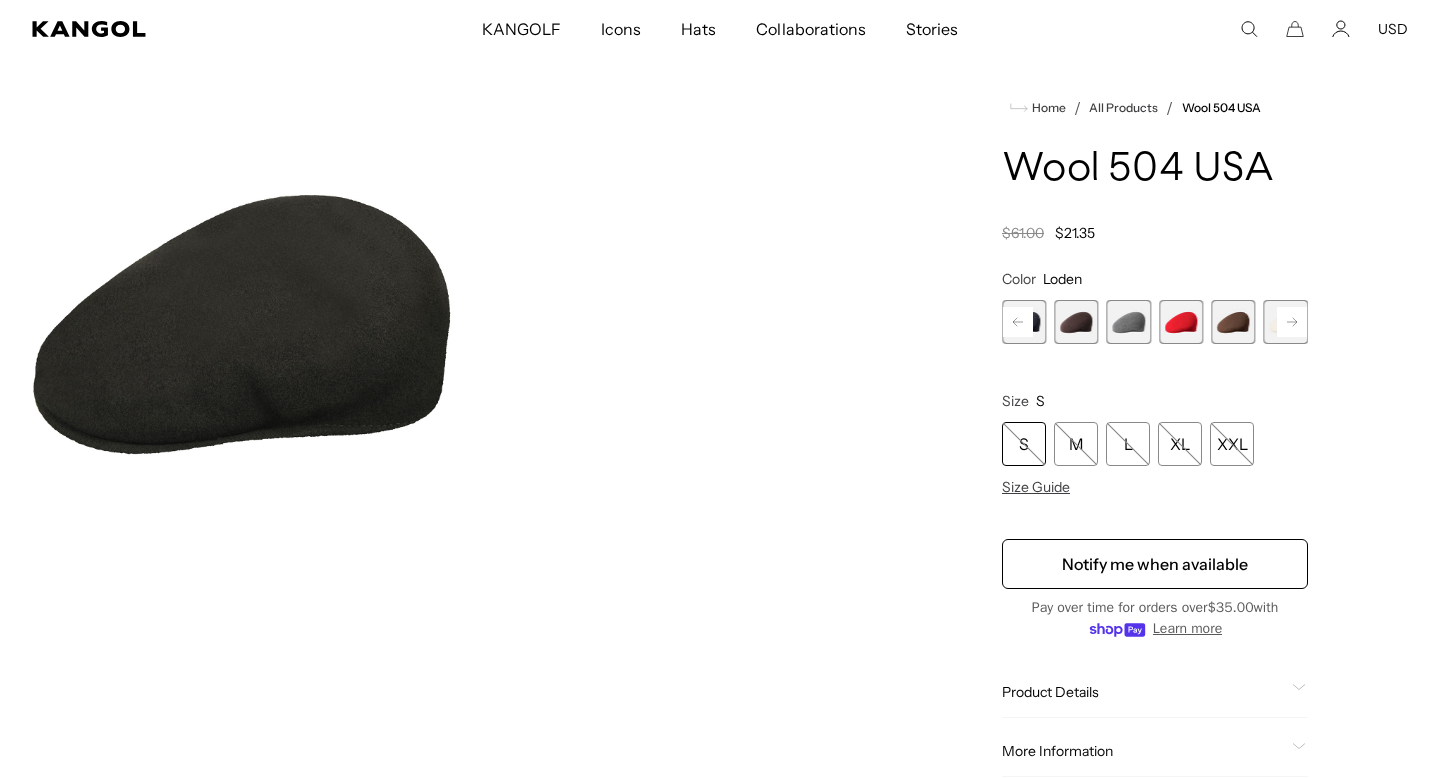 click at bounding box center (1076, 322) 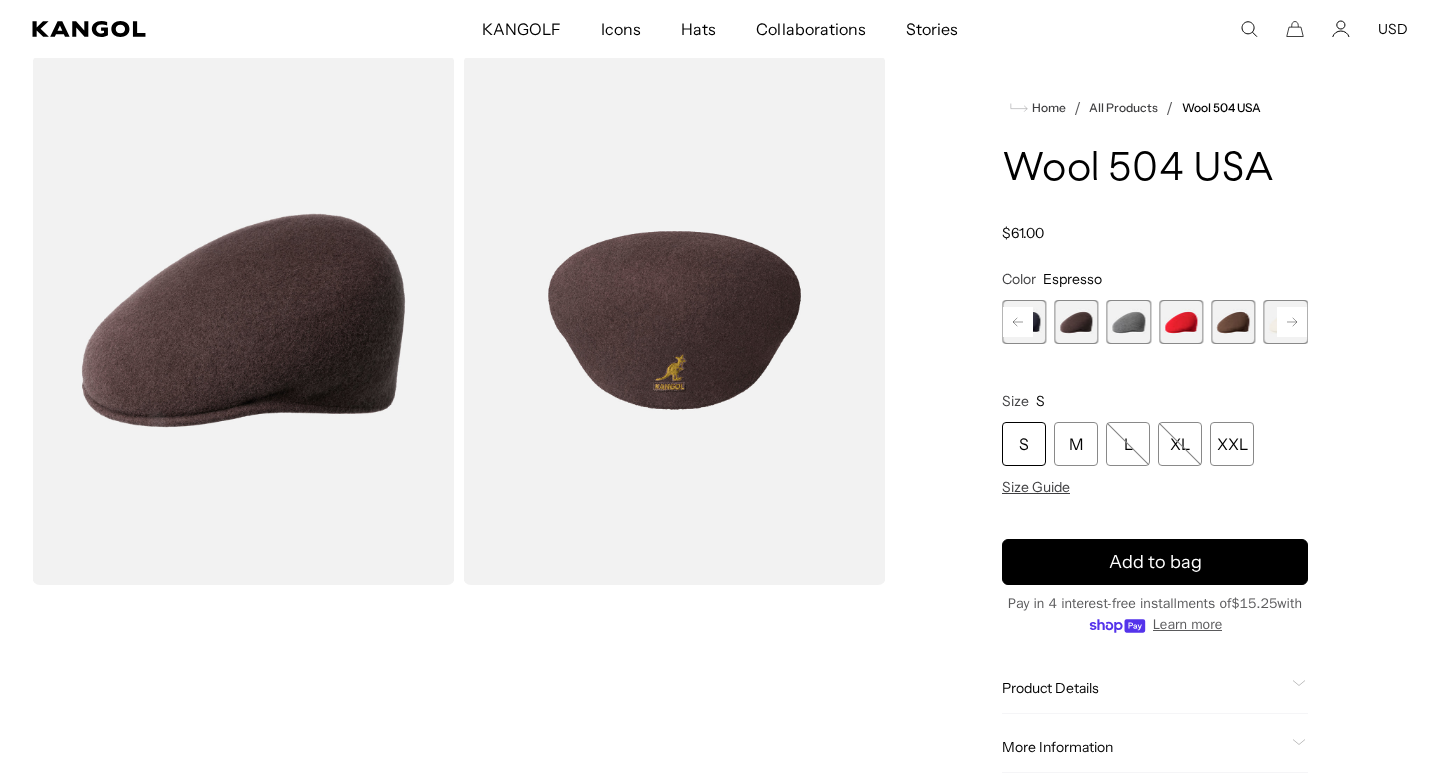 click 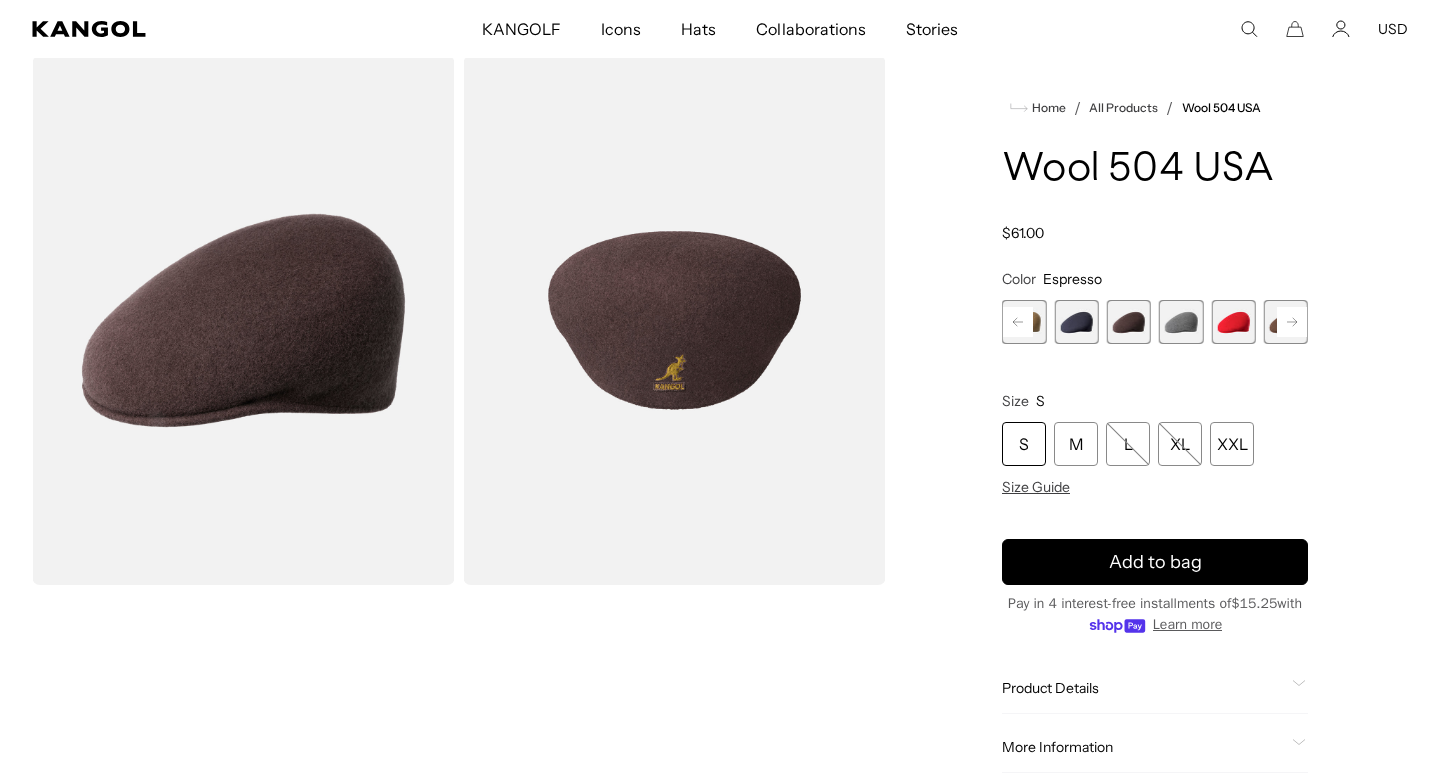 scroll, scrollTop: 0, scrollLeft: 412, axis: horizontal 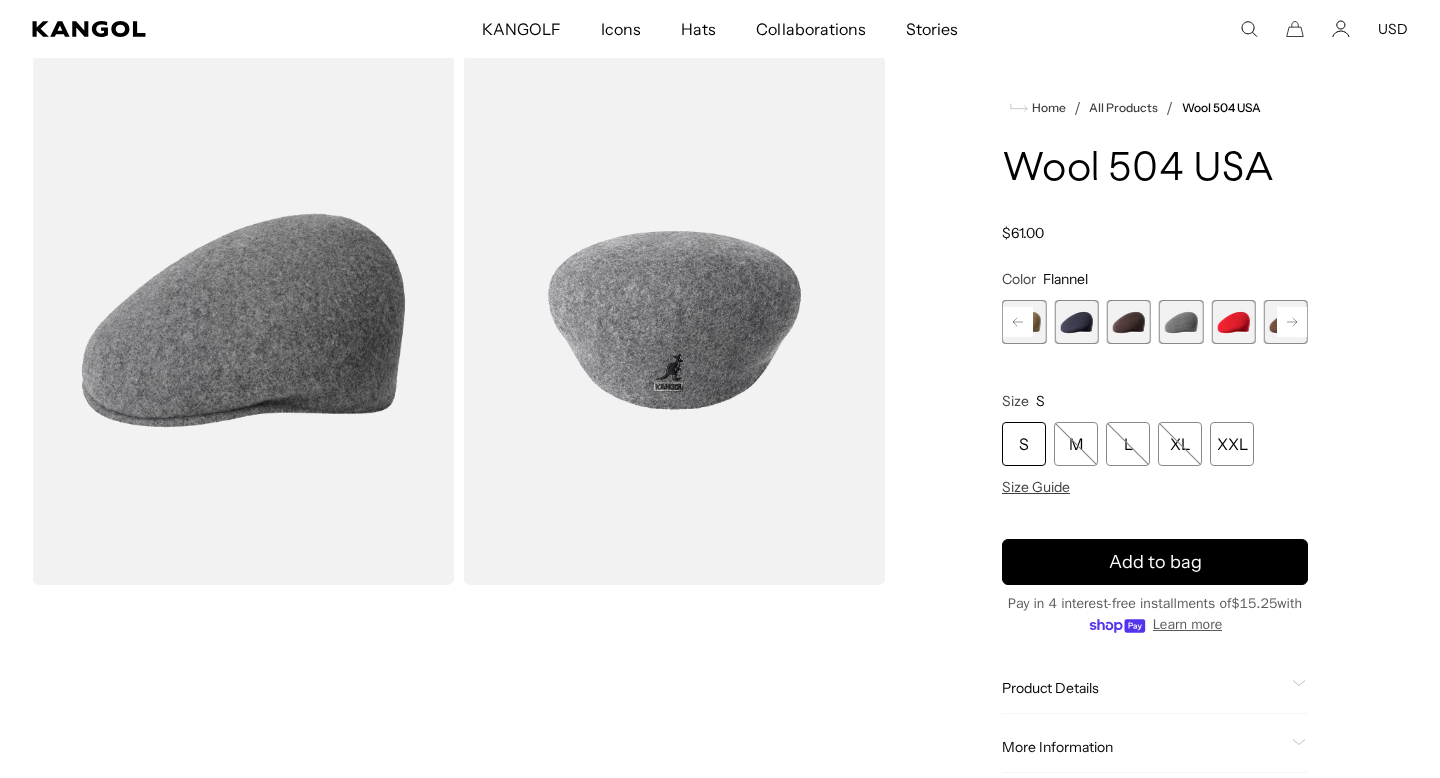 click on "Home
/
All Products
/
Wool 504 USA
Wool 504 USA
Regular price
$61.00
Regular price
Sale price
$61.00
Color
Flannel
Previous
Next
Vino
Variant sold out or unavailable
Dark Flannel
Variant sold out or unavailable" at bounding box center (1155, 464) 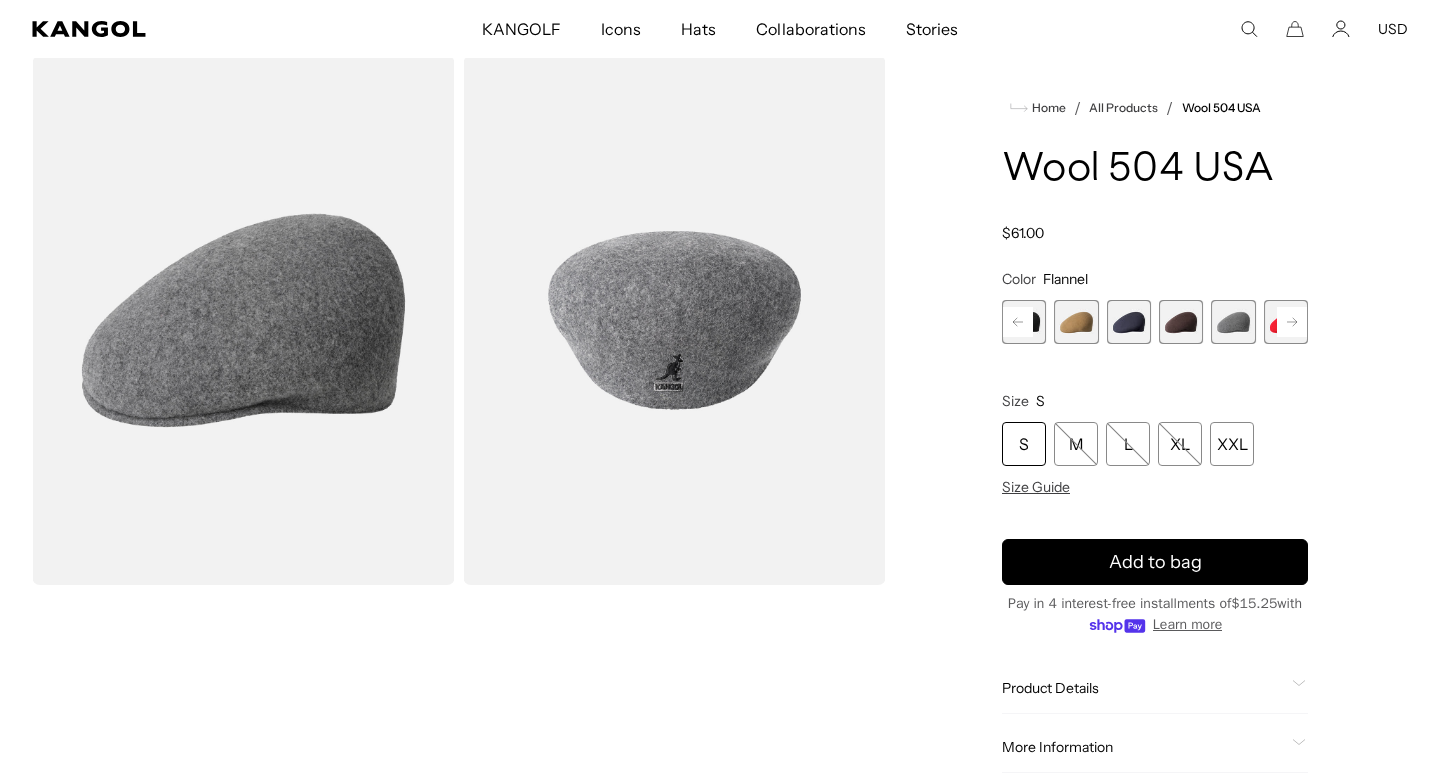 scroll, scrollTop: 0, scrollLeft: 0, axis: both 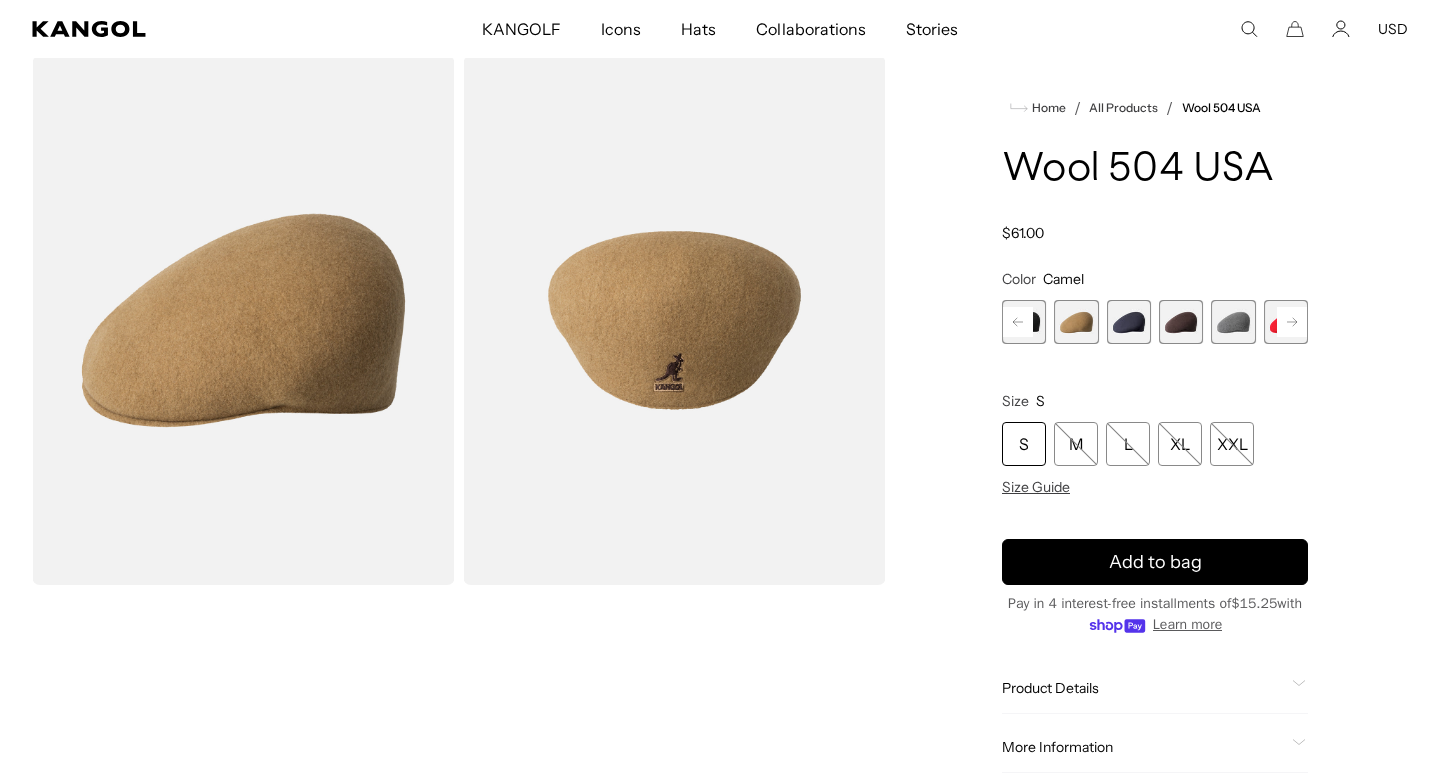 click 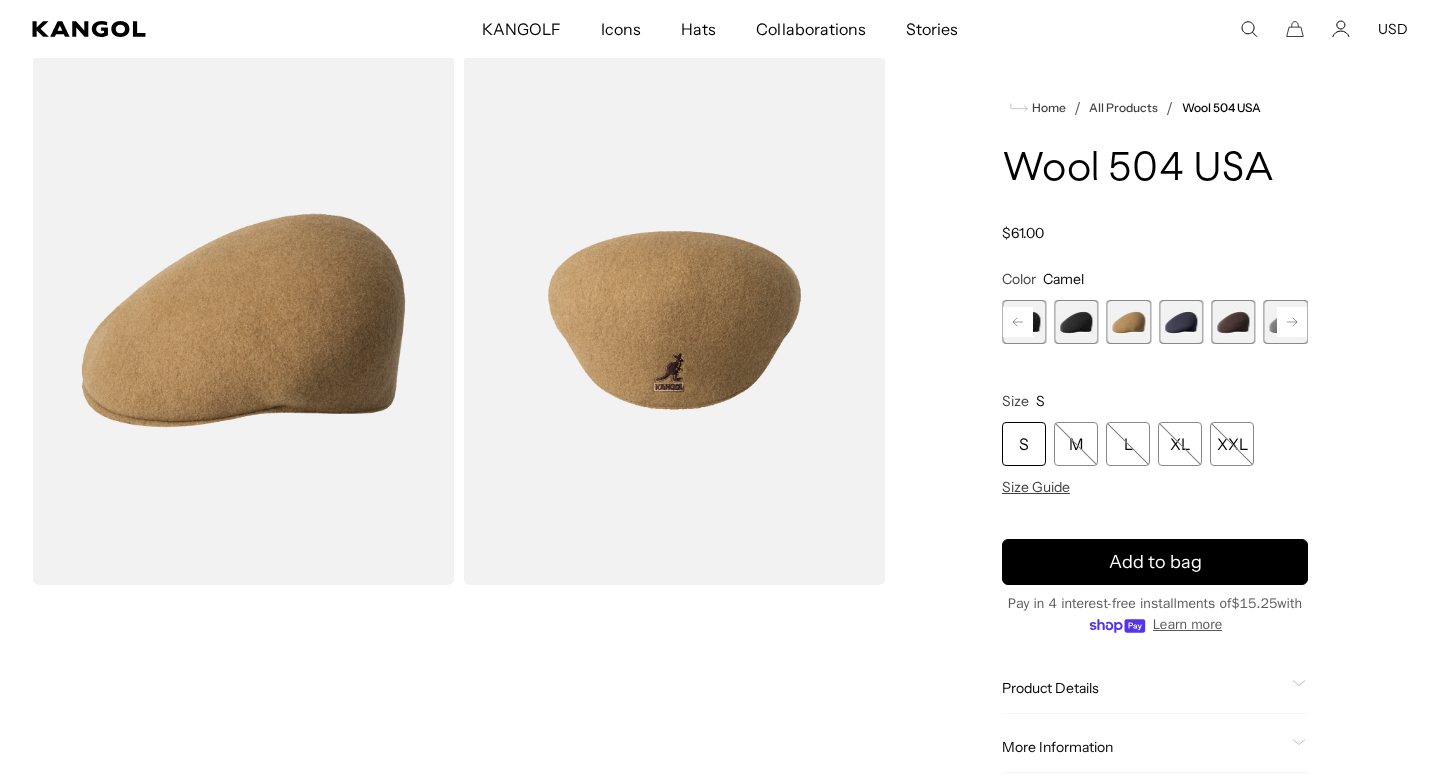 click at bounding box center [1076, 322] 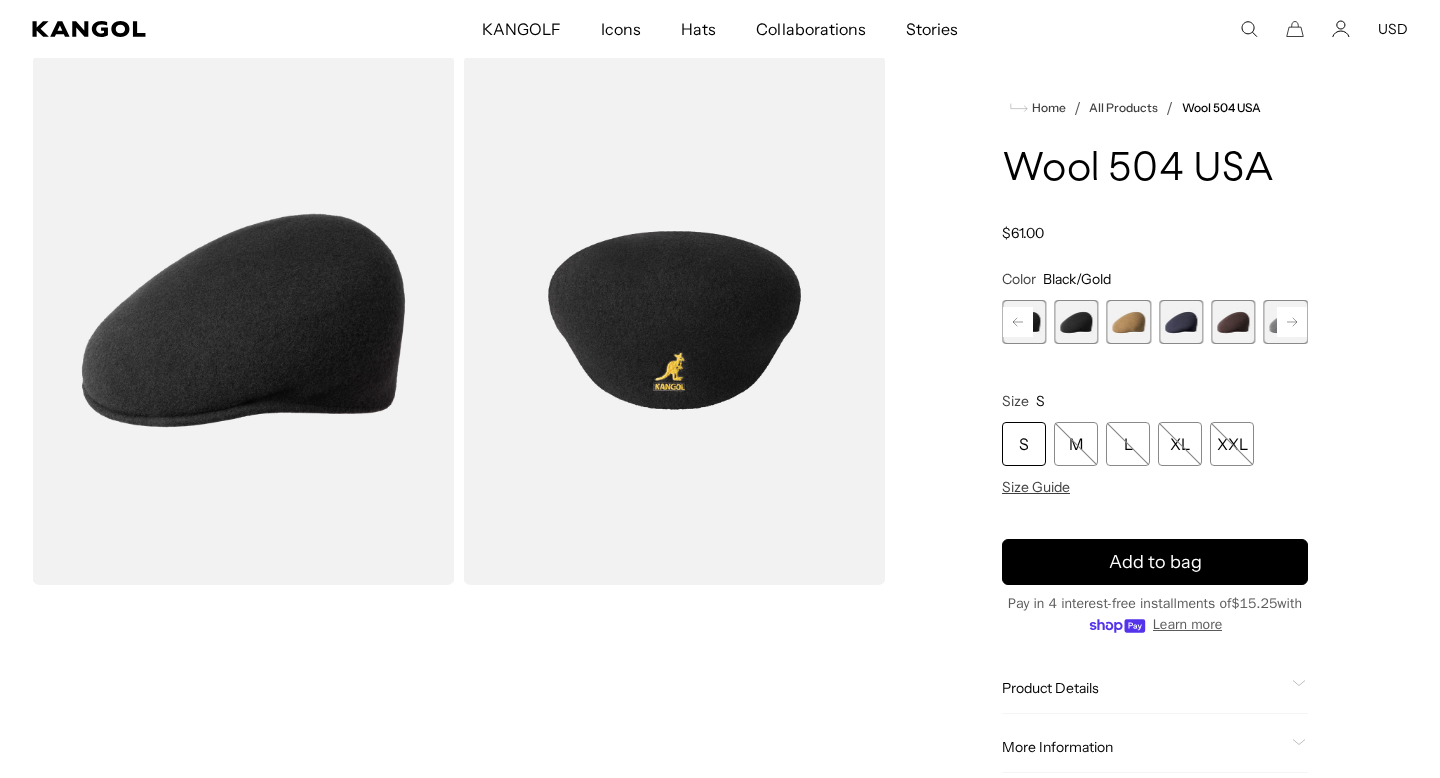 scroll, scrollTop: 0, scrollLeft: 412, axis: horizontal 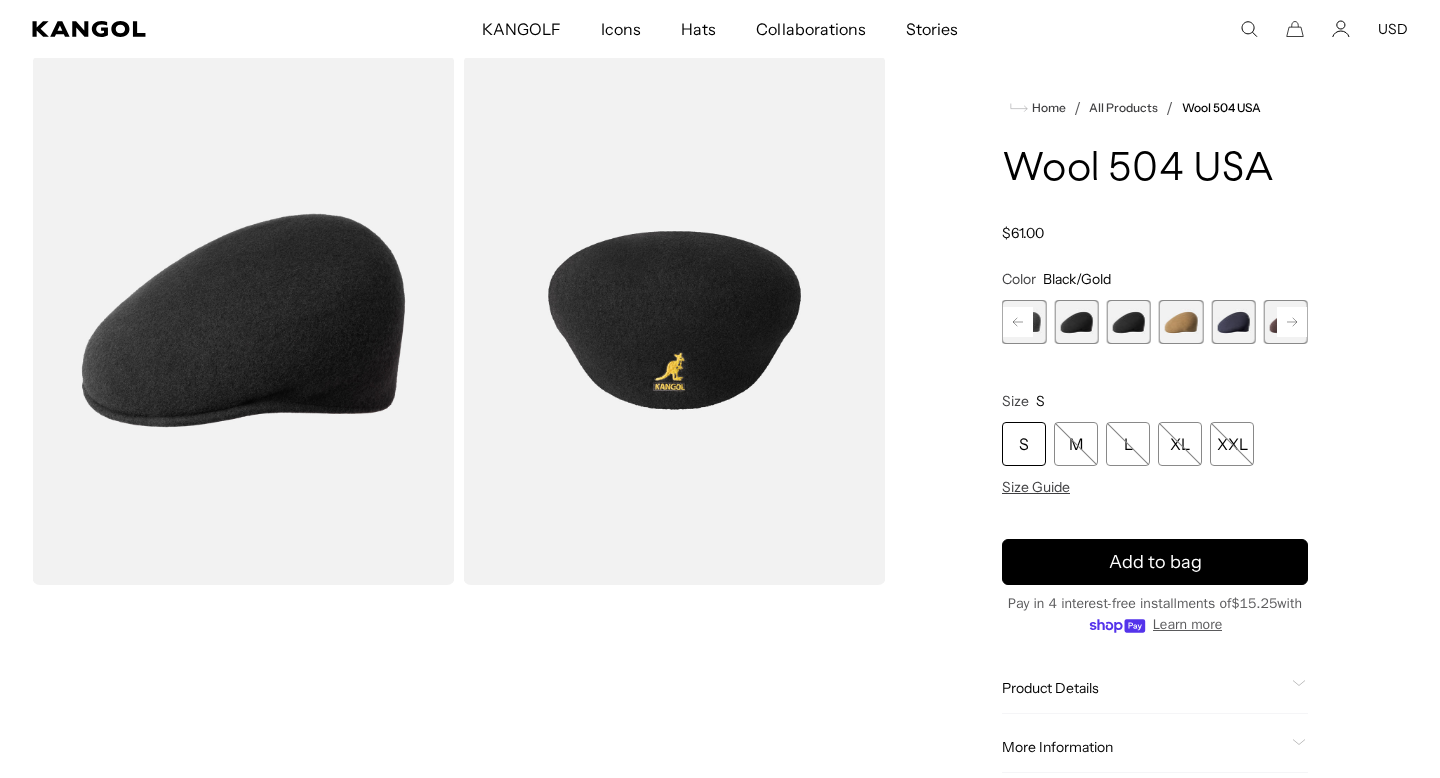 click at bounding box center (1076, 322) 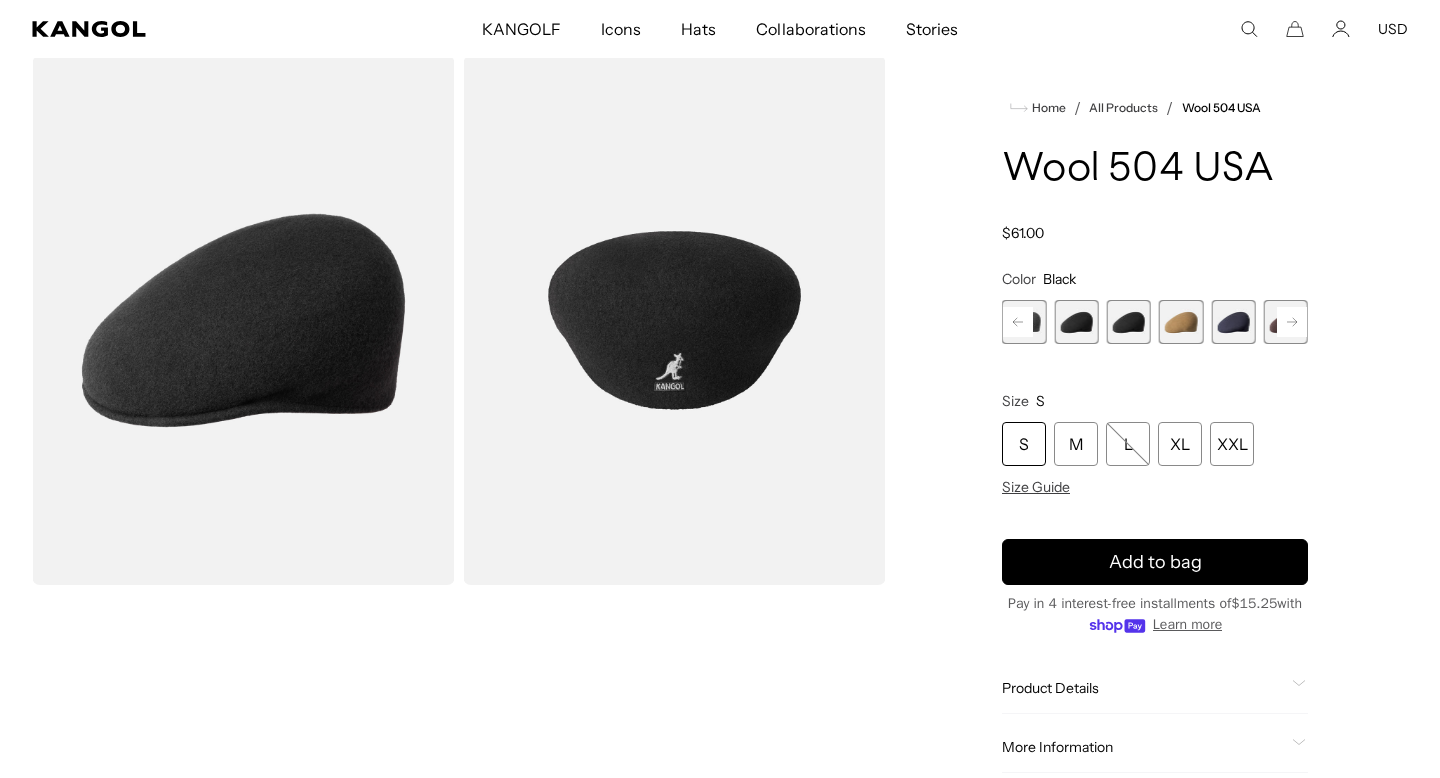 click 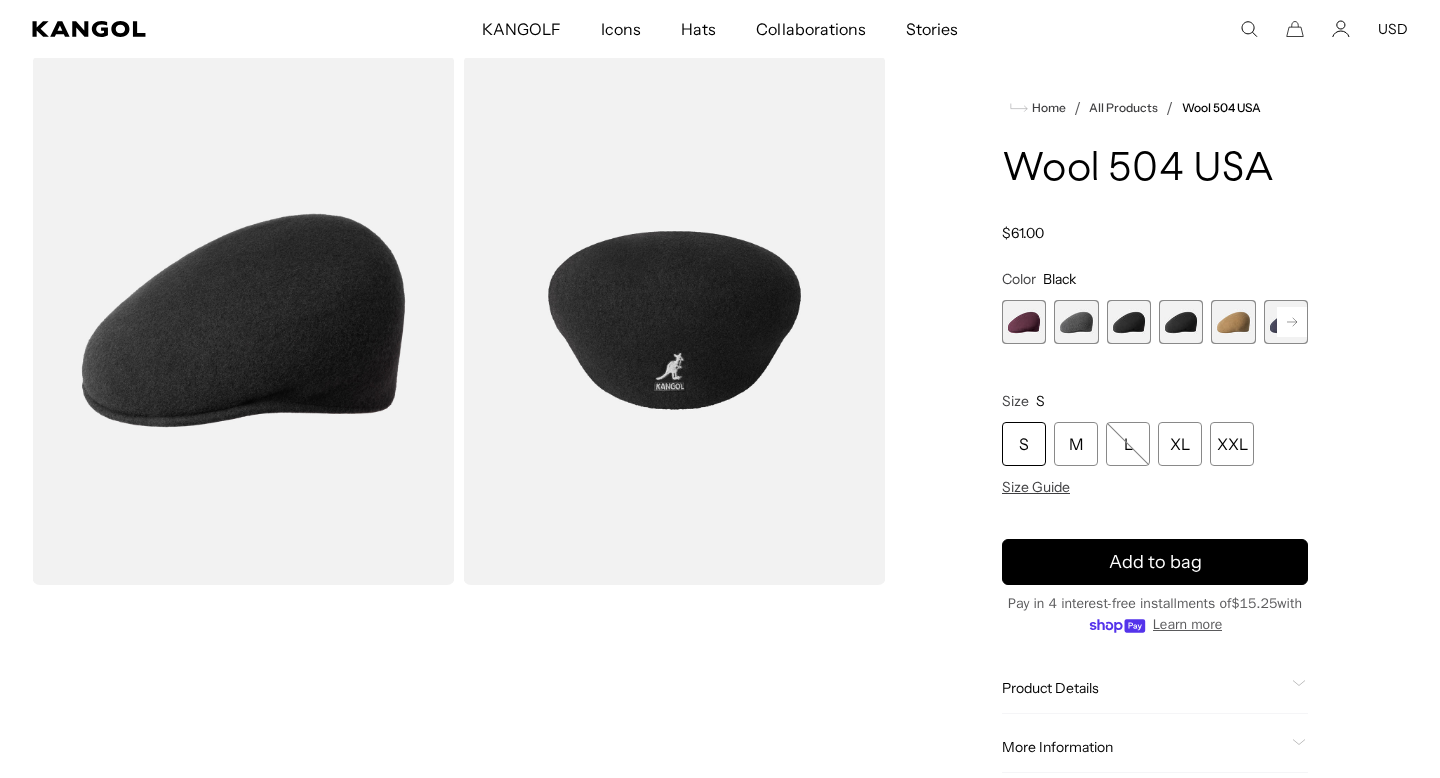 scroll, scrollTop: 0, scrollLeft: 0, axis: both 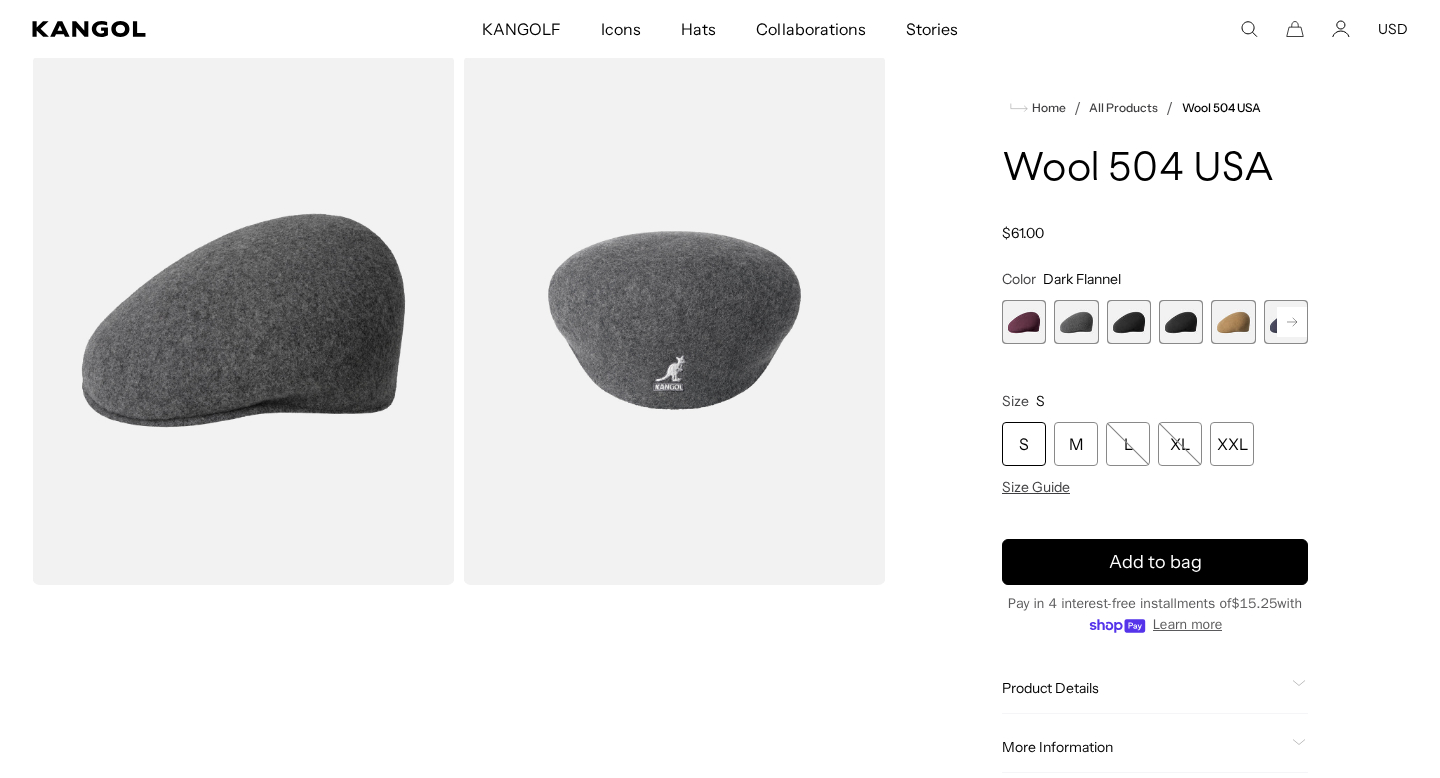 click at bounding box center (1024, 322) 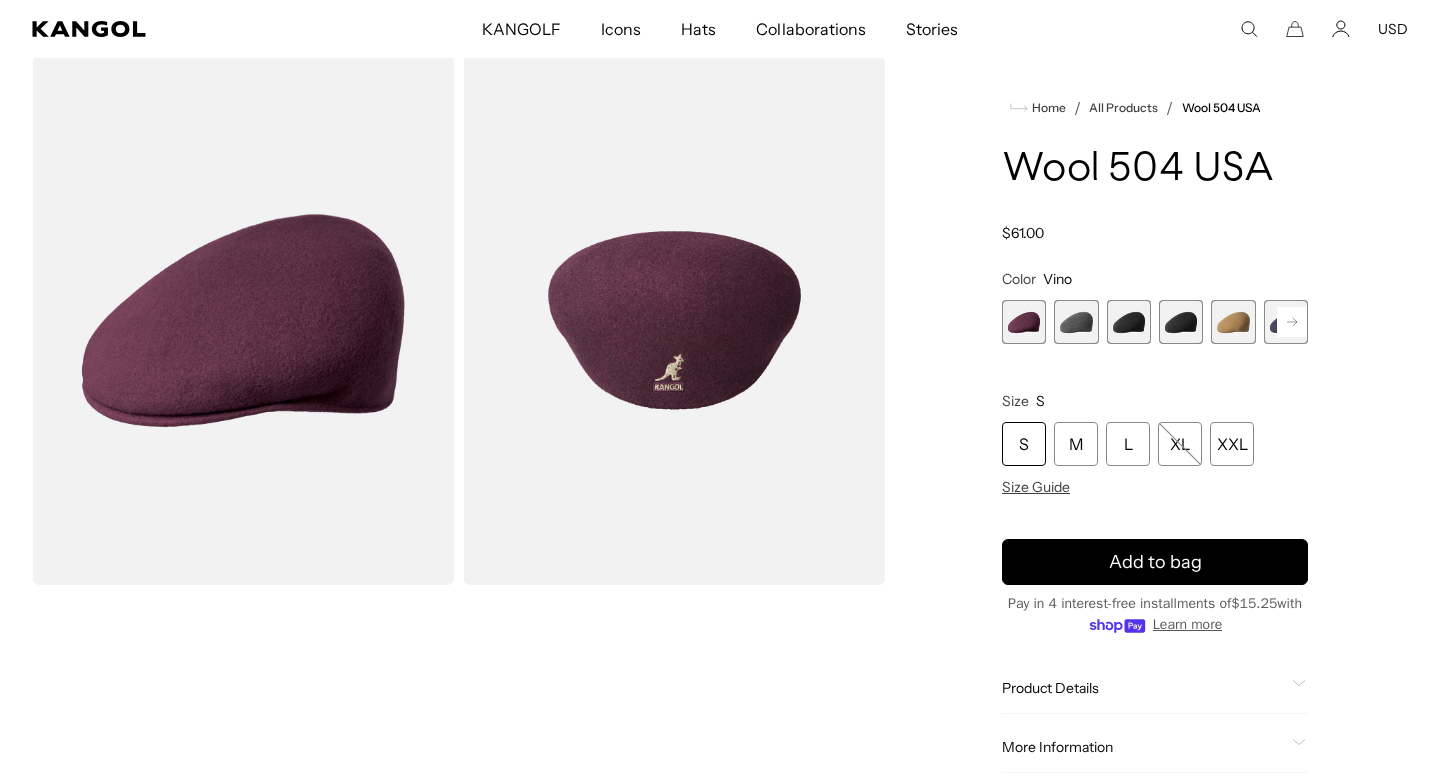 scroll, scrollTop: 0, scrollLeft: 412, axis: horizontal 